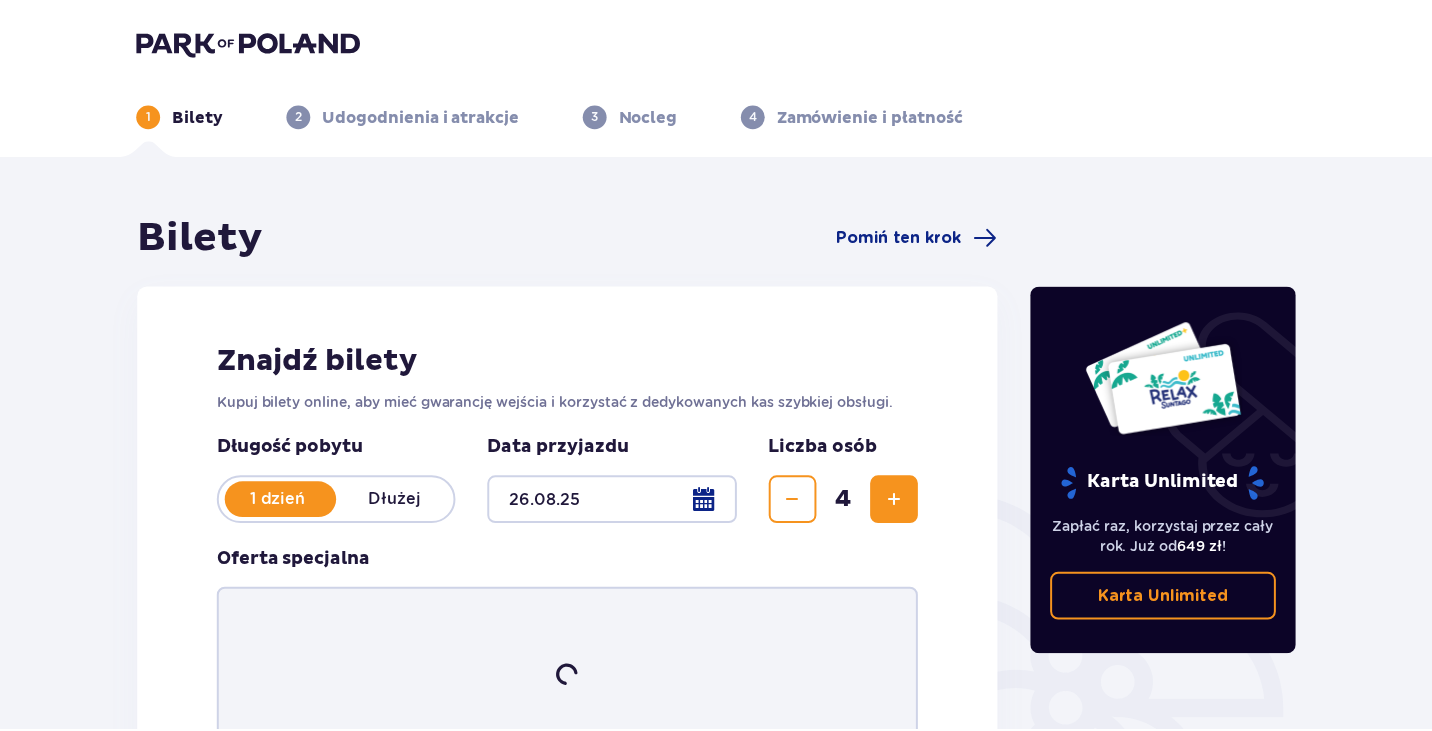 scroll, scrollTop: 0, scrollLeft: 0, axis: both 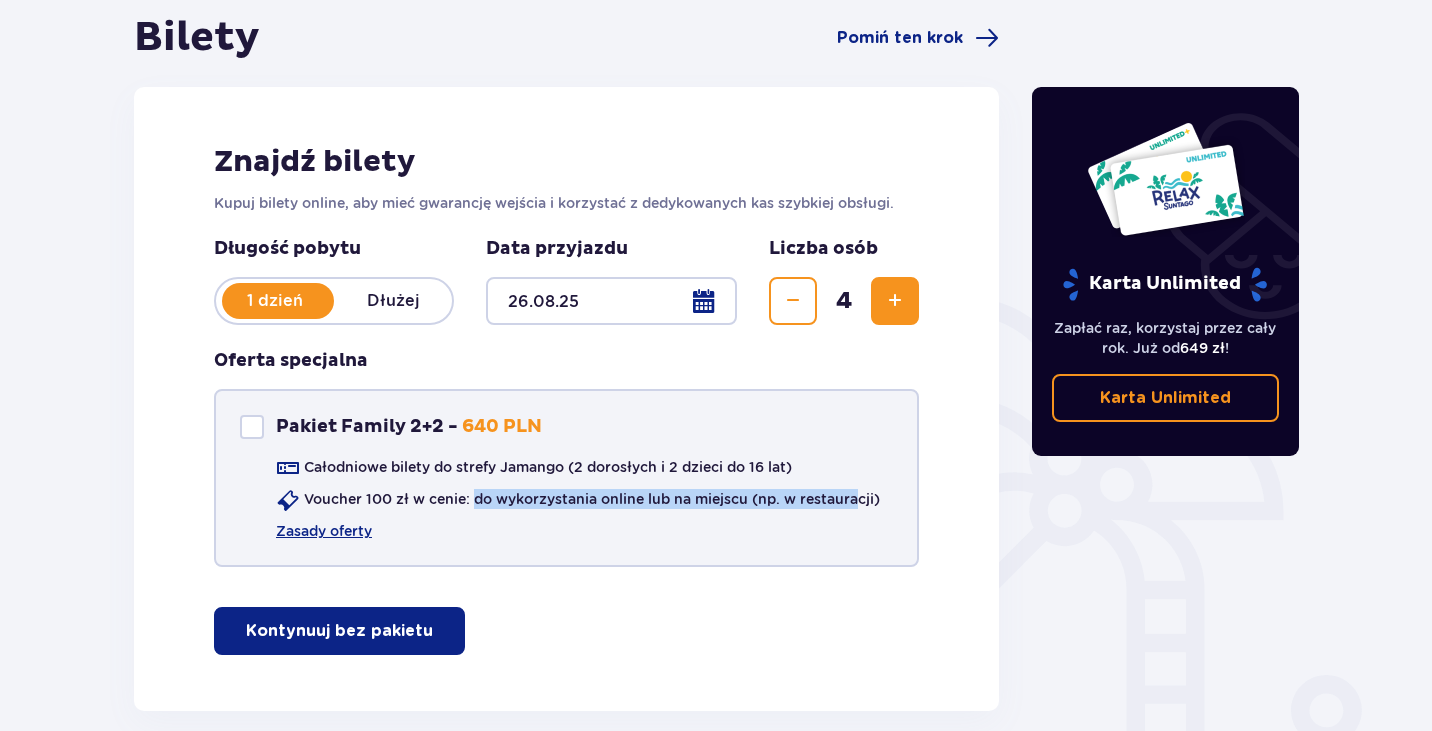 drag, startPoint x: 474, startPoint y: 500, endPoint x: 861, endPoint y: 504, distance: 387.02066 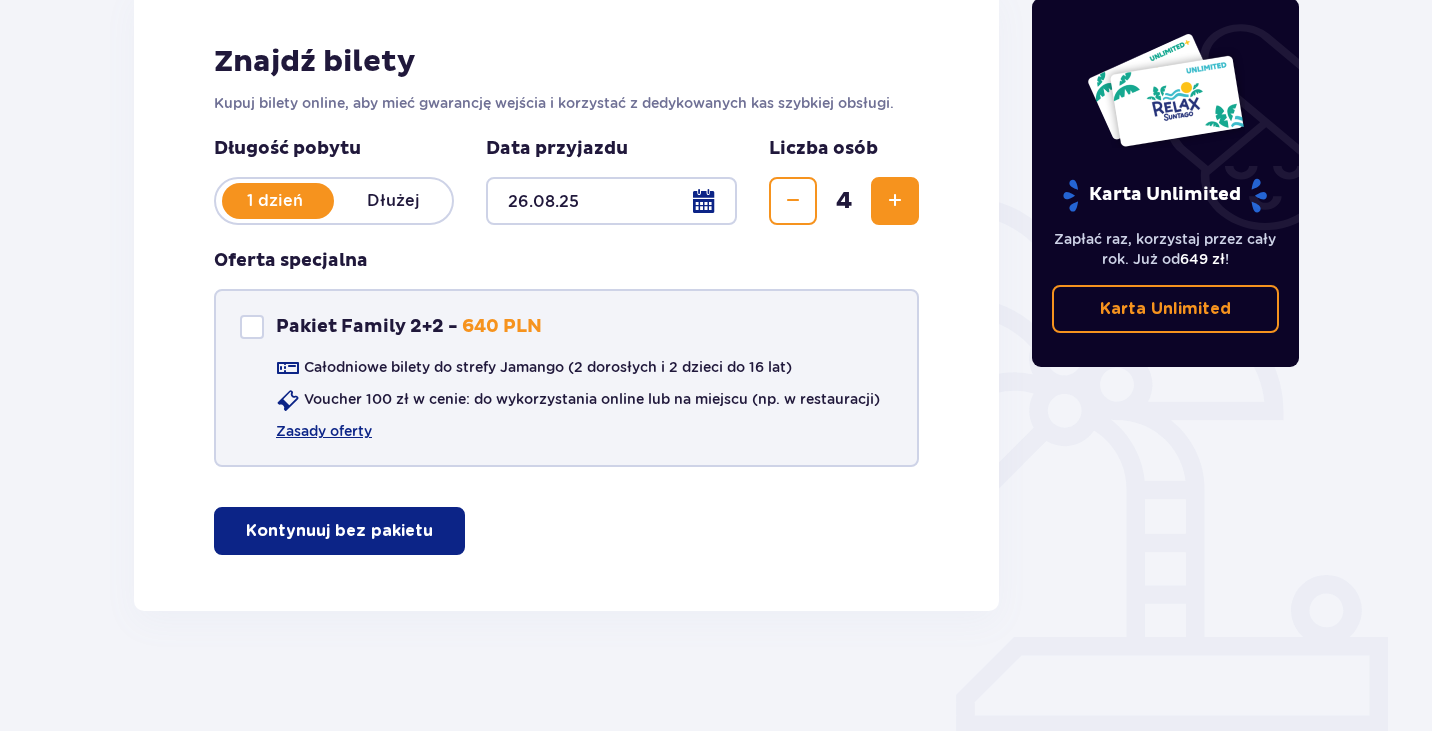 scroll, scrollTop: 199, scrollLeft: 0, axis: vertical 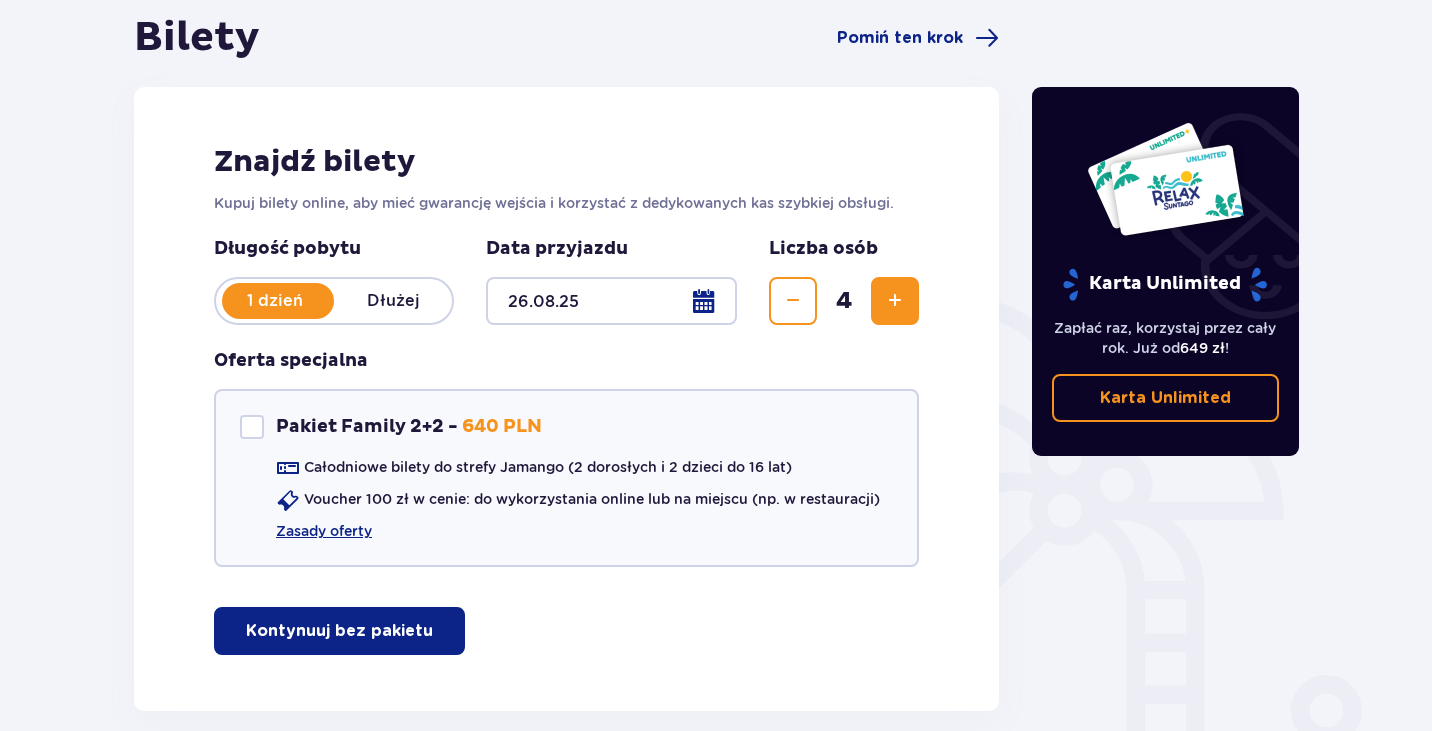 click on "Kontynuuj bez pakietu" at bounding box center [339, 631] 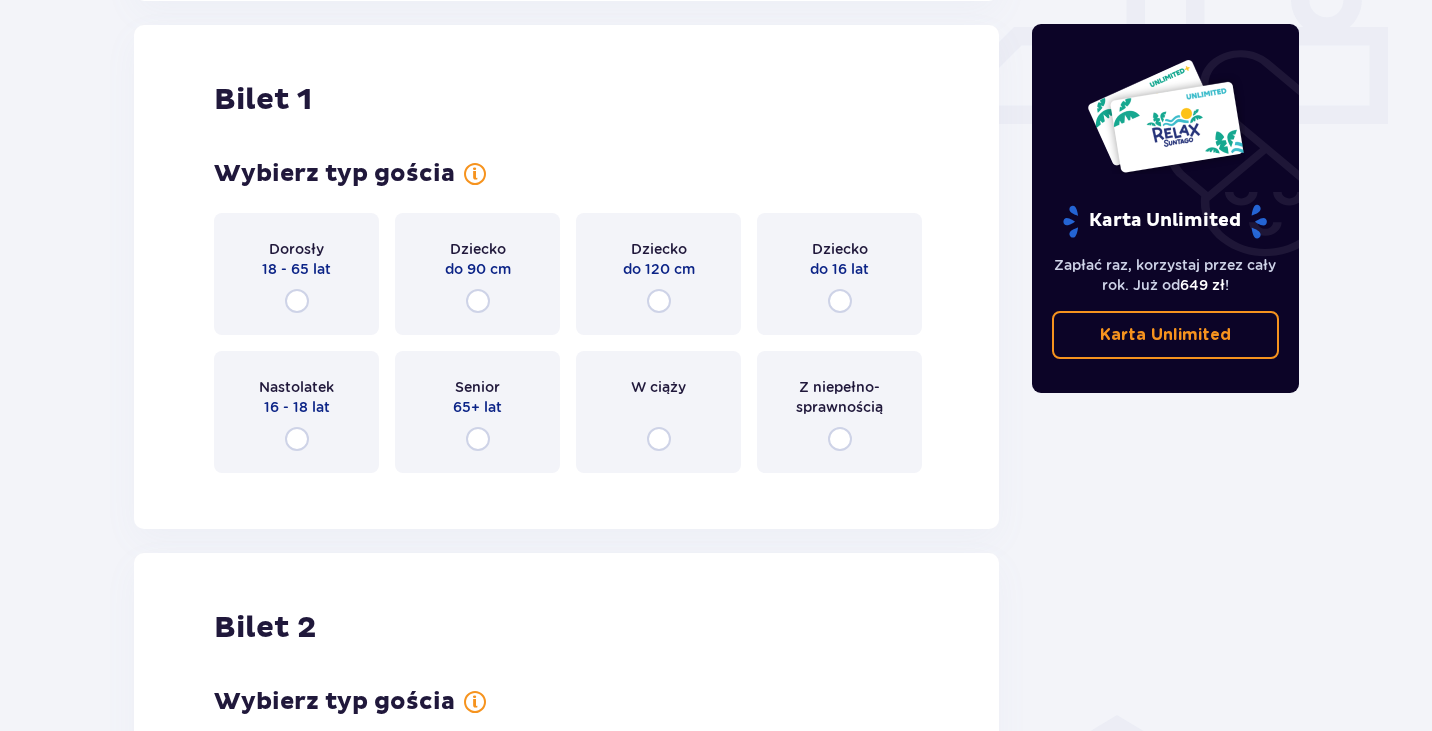 scroll, scrollTop: 910, scrollLeft: 0, axis: vertical 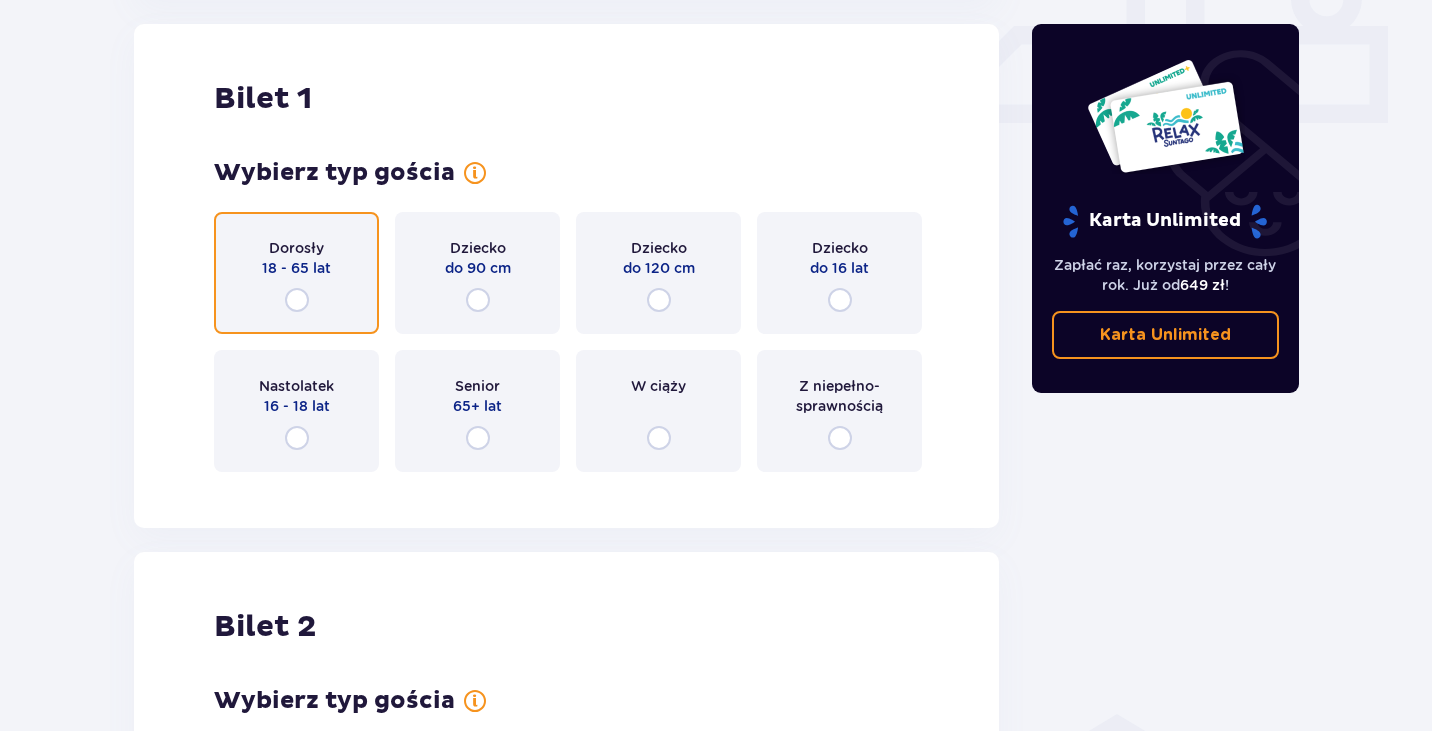 click at bounding box center [297, 300] 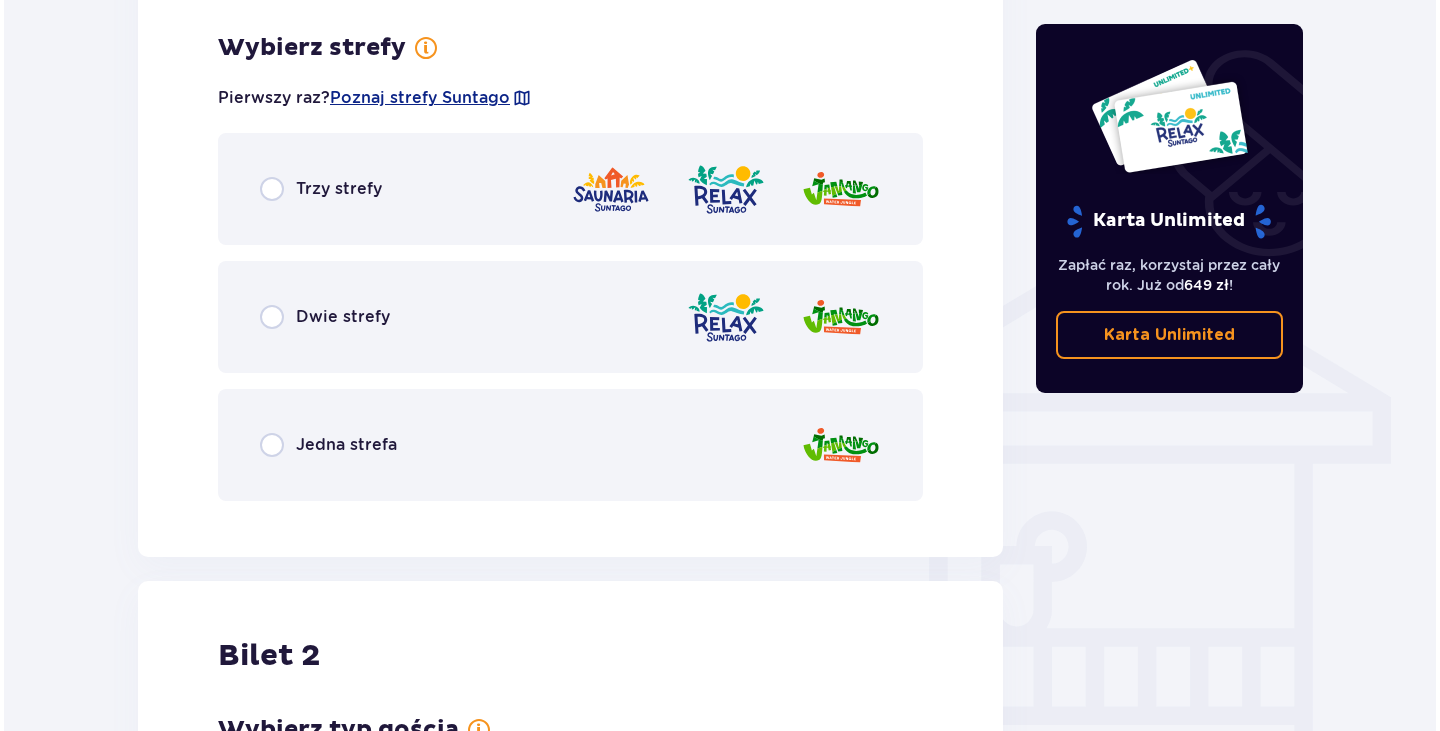 scroll, scrollTop: 1398, scrollLeft: 0, axis: vertical 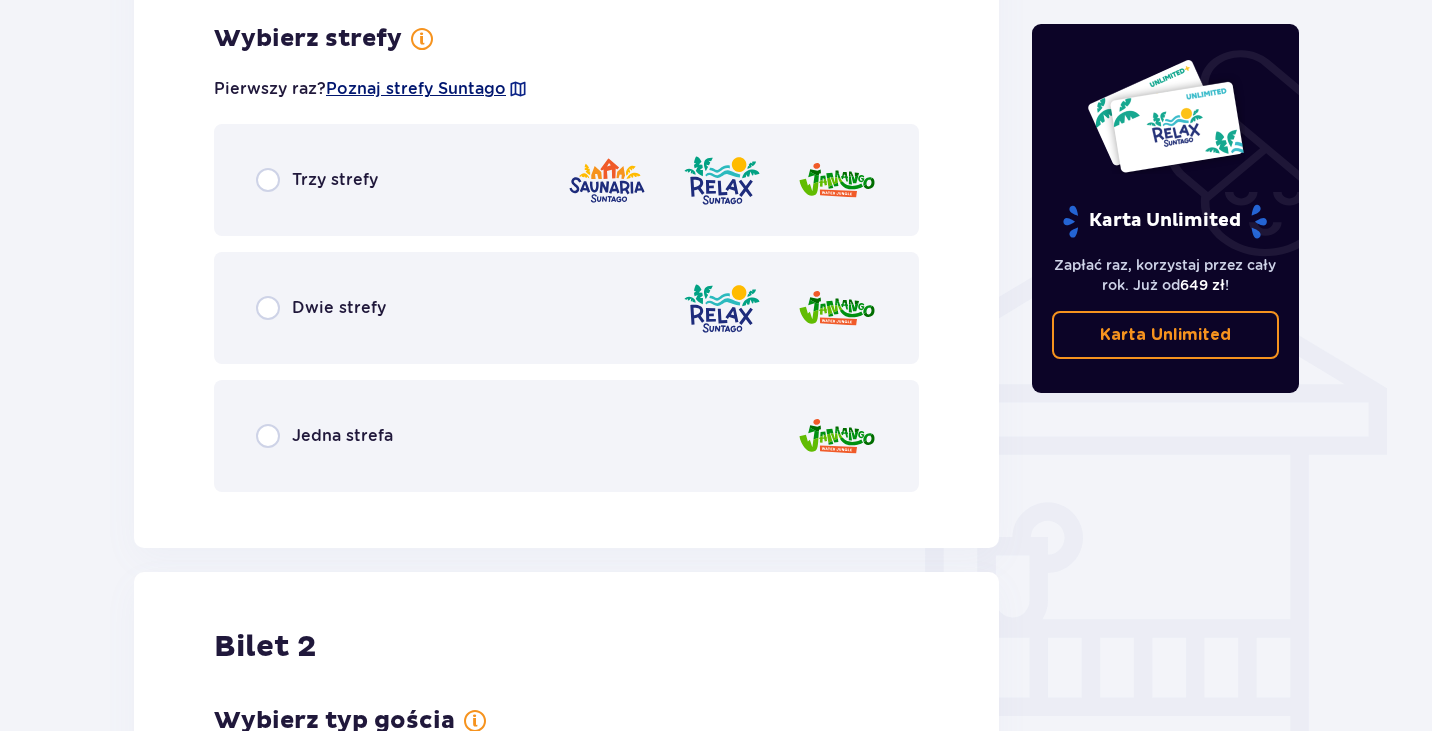 click on "Poznaj strefy Suntago" at bounding box center (416, 89) 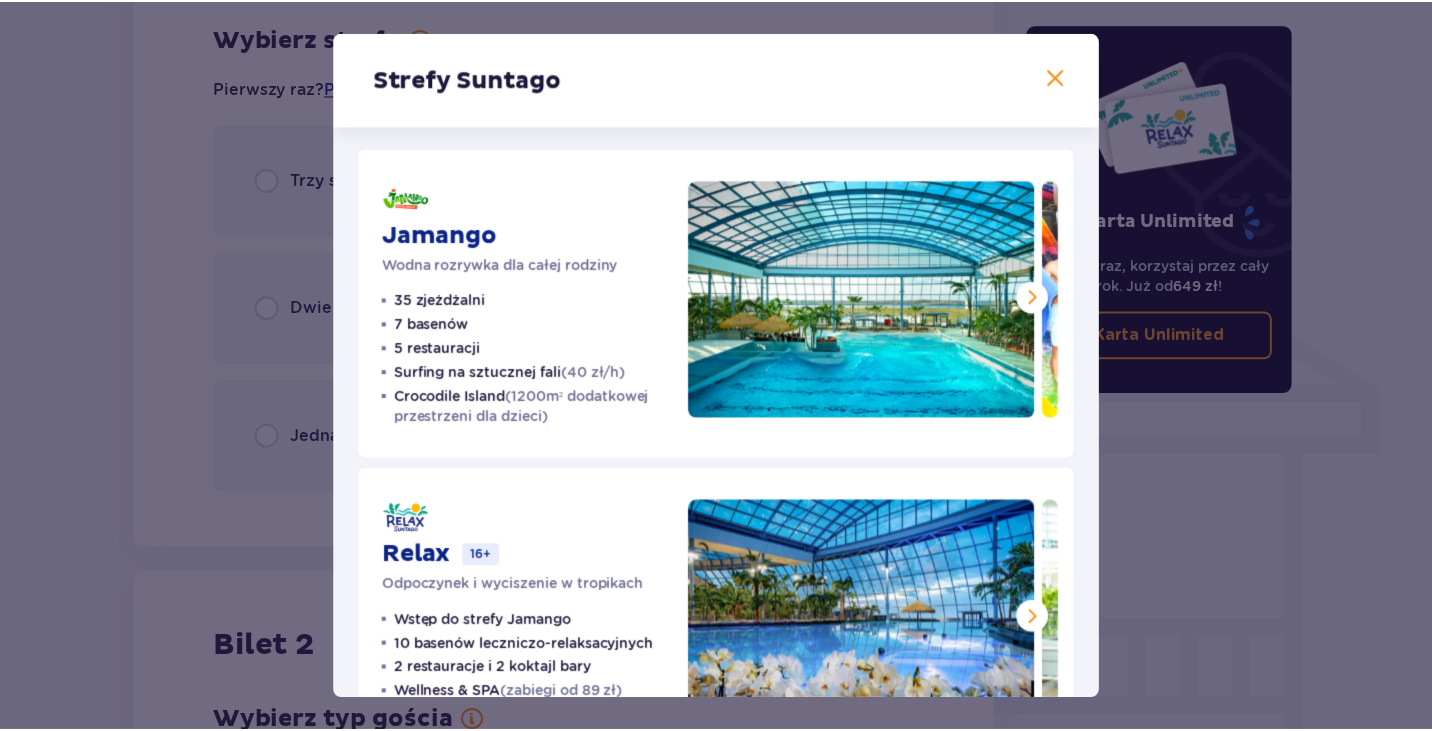 scroll, scrollTop: 0, scrollLeft: 0, axis: both 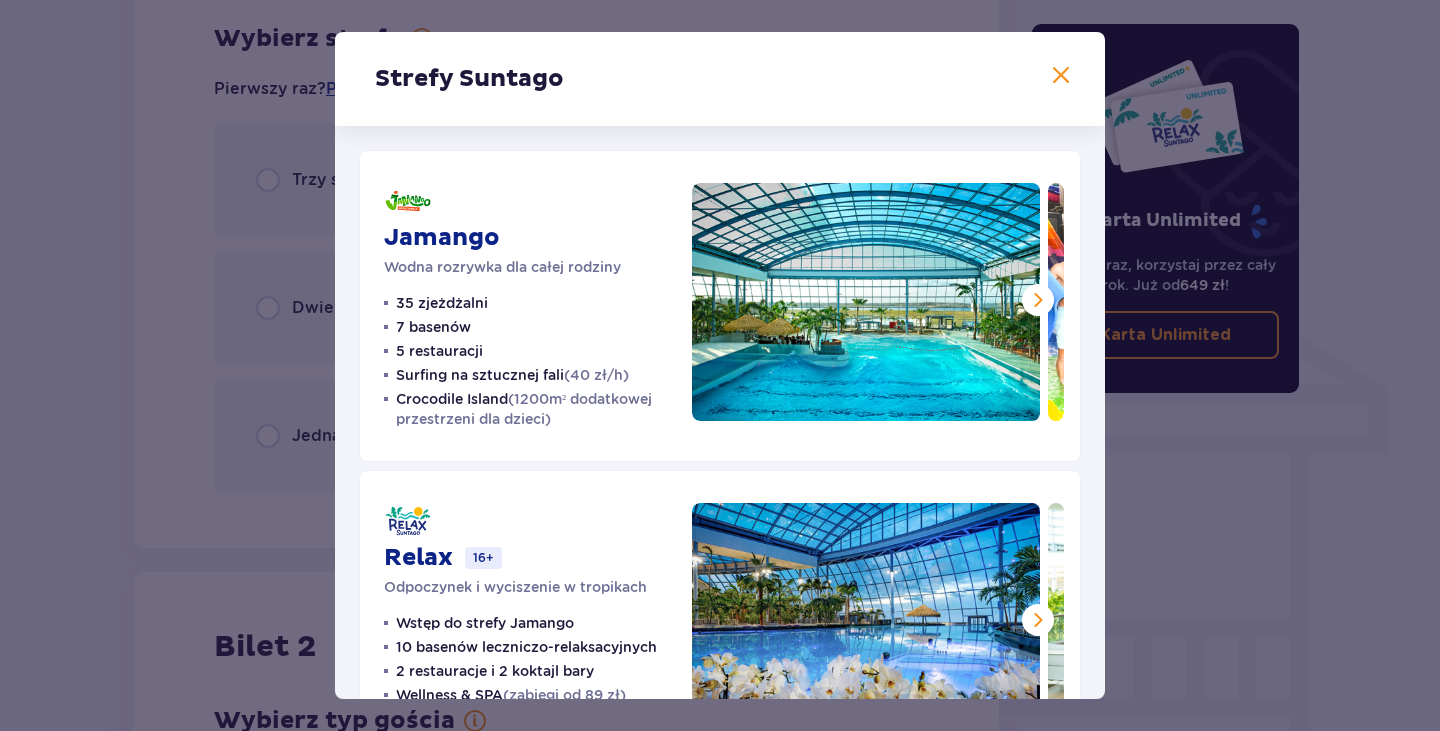 click at bounding box center [1061, 76] 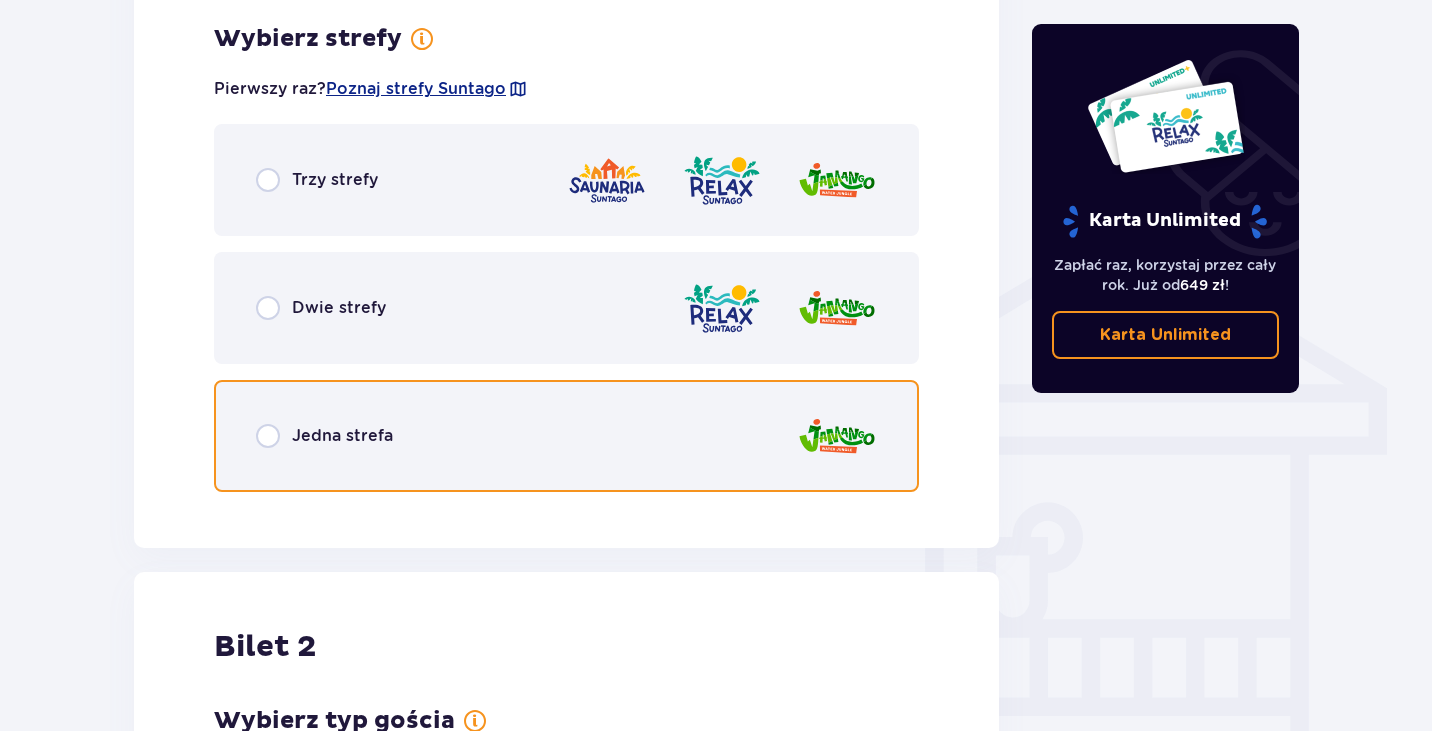 click at bounding box center (268, 436) 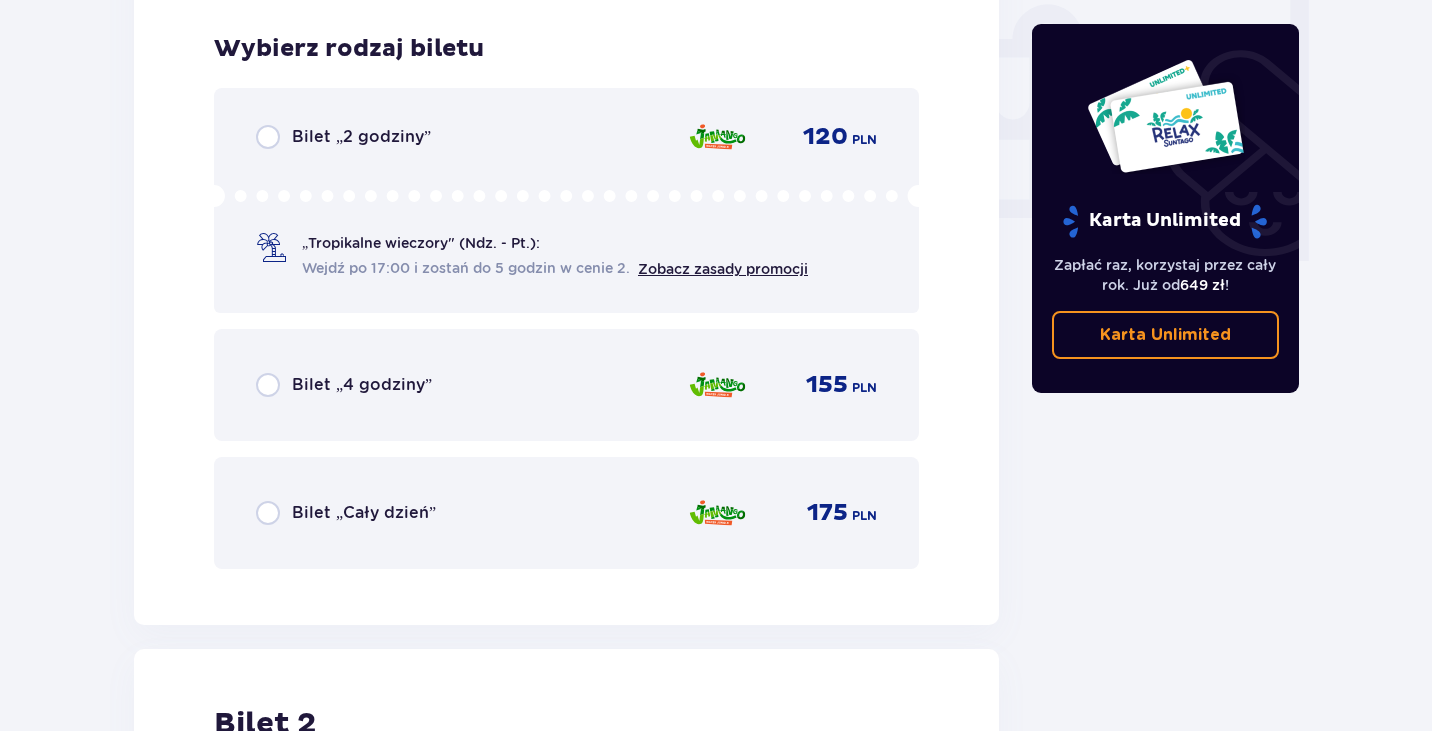 scroll, scrollTop: 1906, scrollLeft: 0, axis: vertical 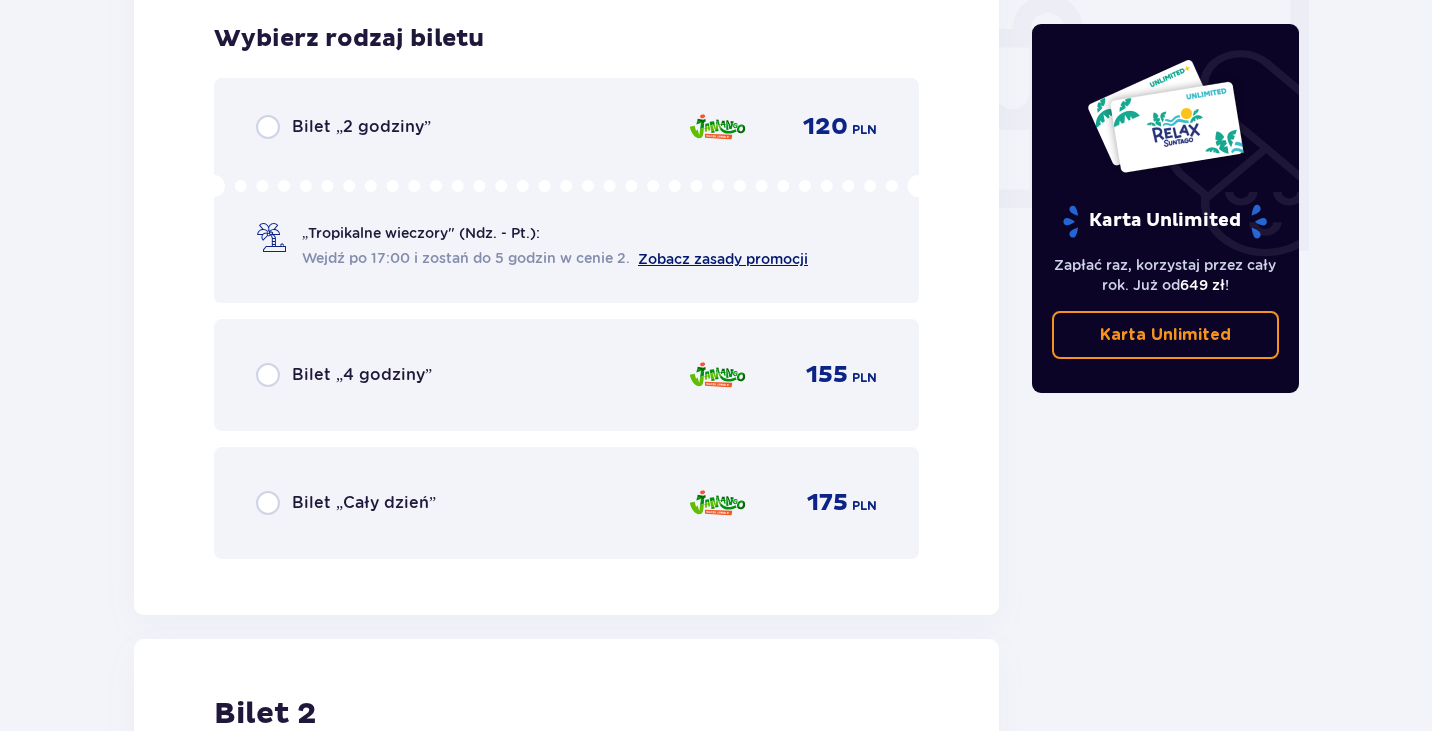 click on "Zobacz zasady promocji" at bounding box center [723, 259] 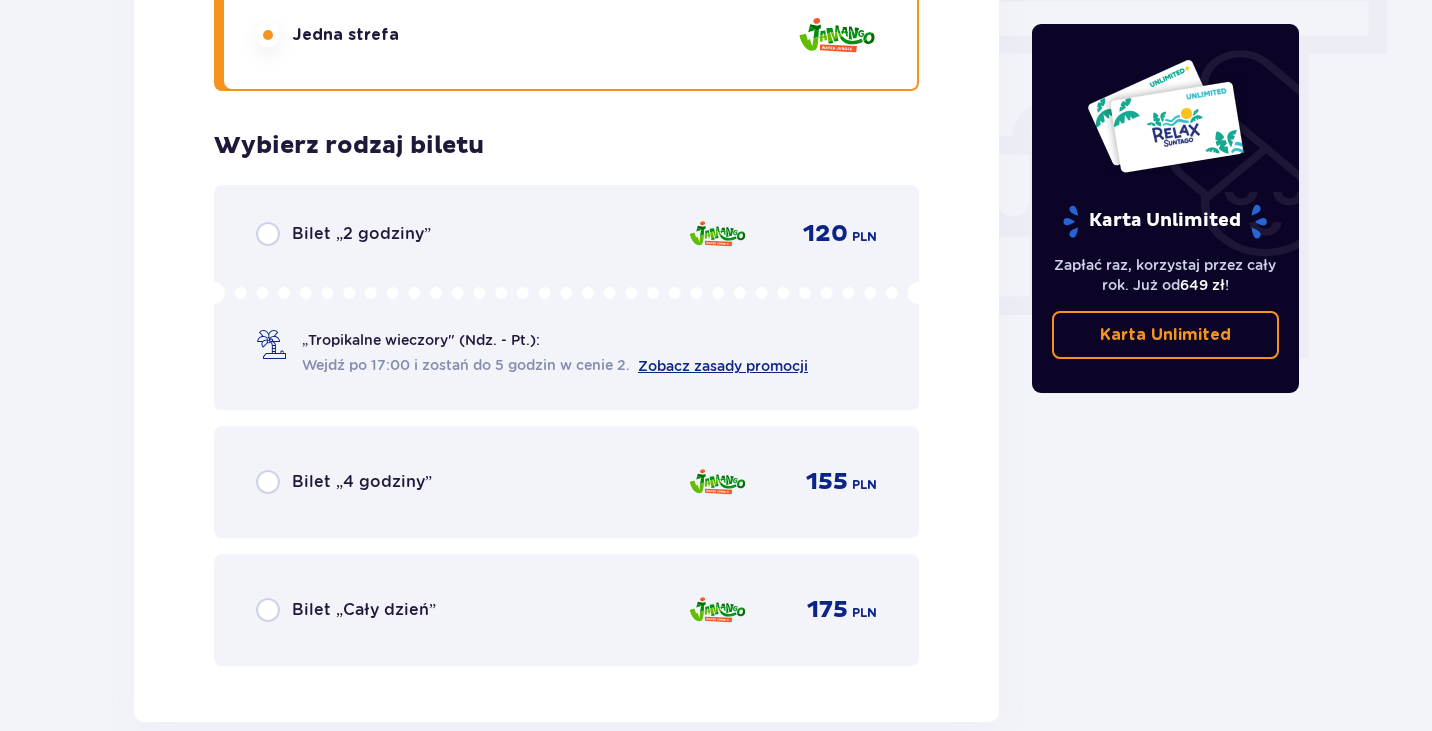 scroll, scrollTop: 1806, scrollLeft: 0, axis: vertical 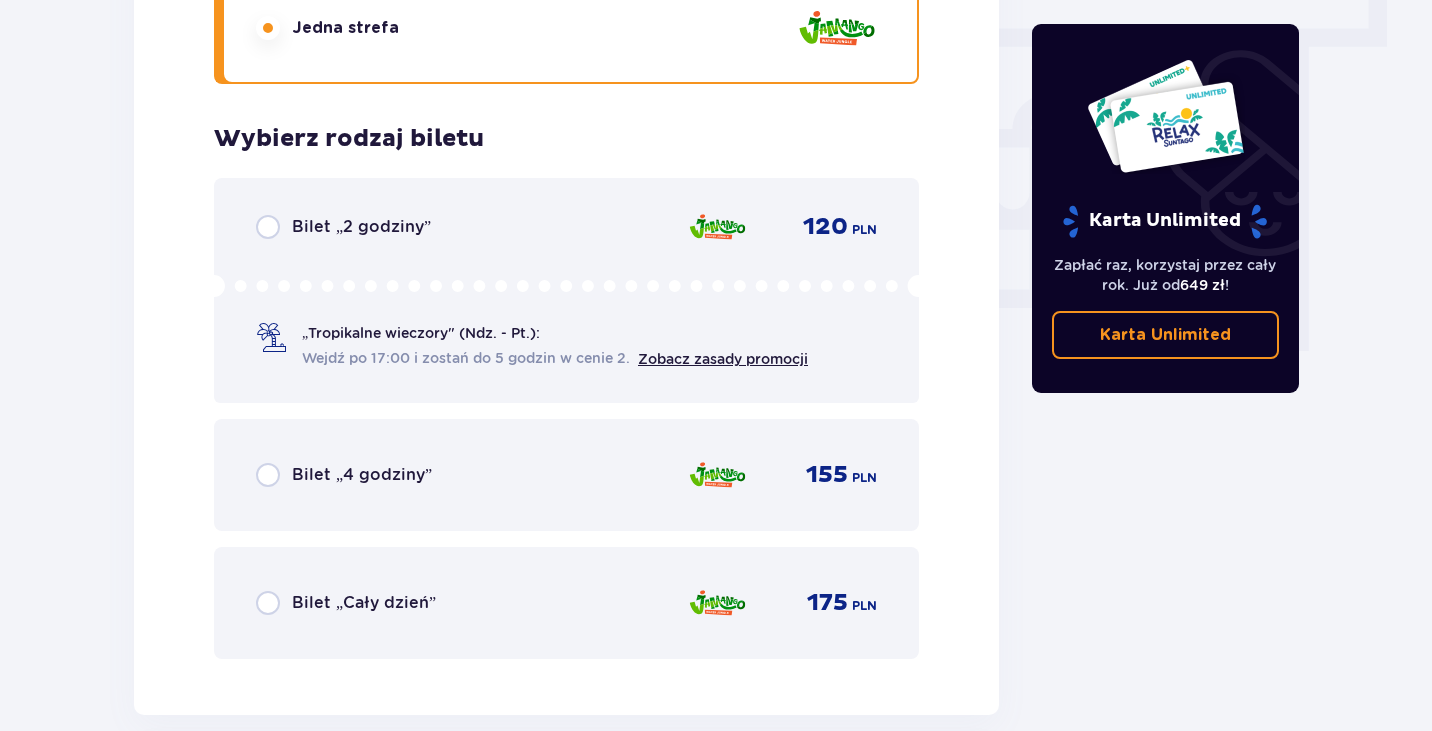 click on "„Tropikalne wieczory" (Ndz. - Pt.):" at bounding box center [421, 333] 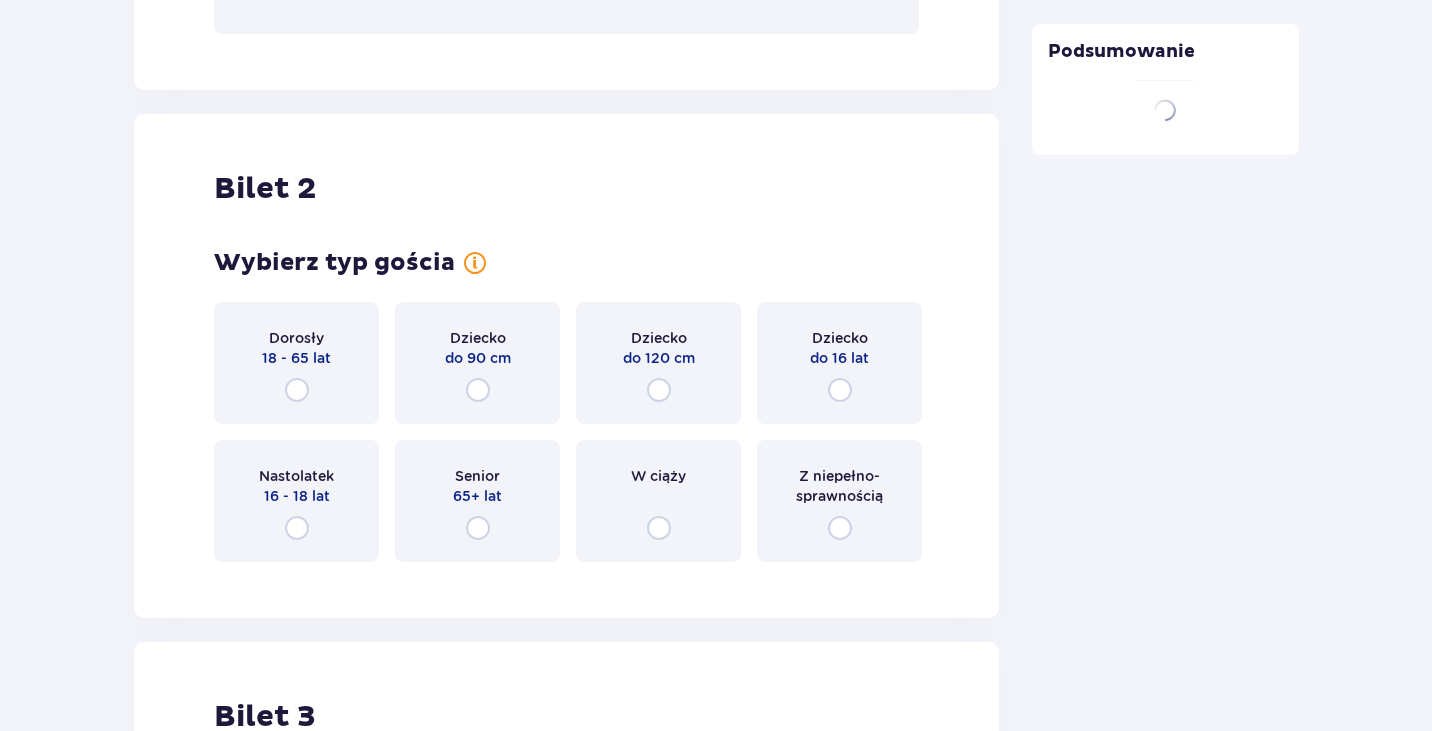 scroll, scrollTop: 2521, scrollLeft: 0, axis: vertical 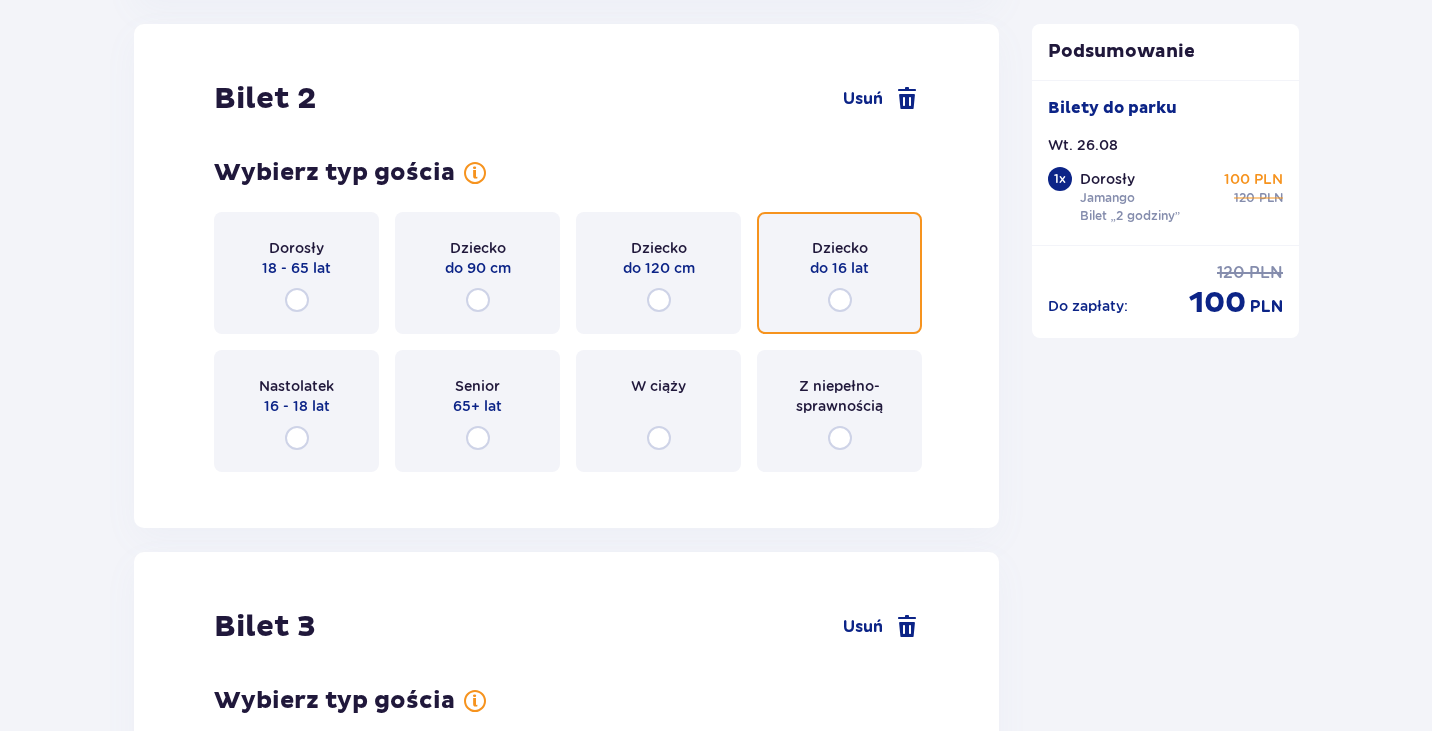 click at bounding box center (840, 300) 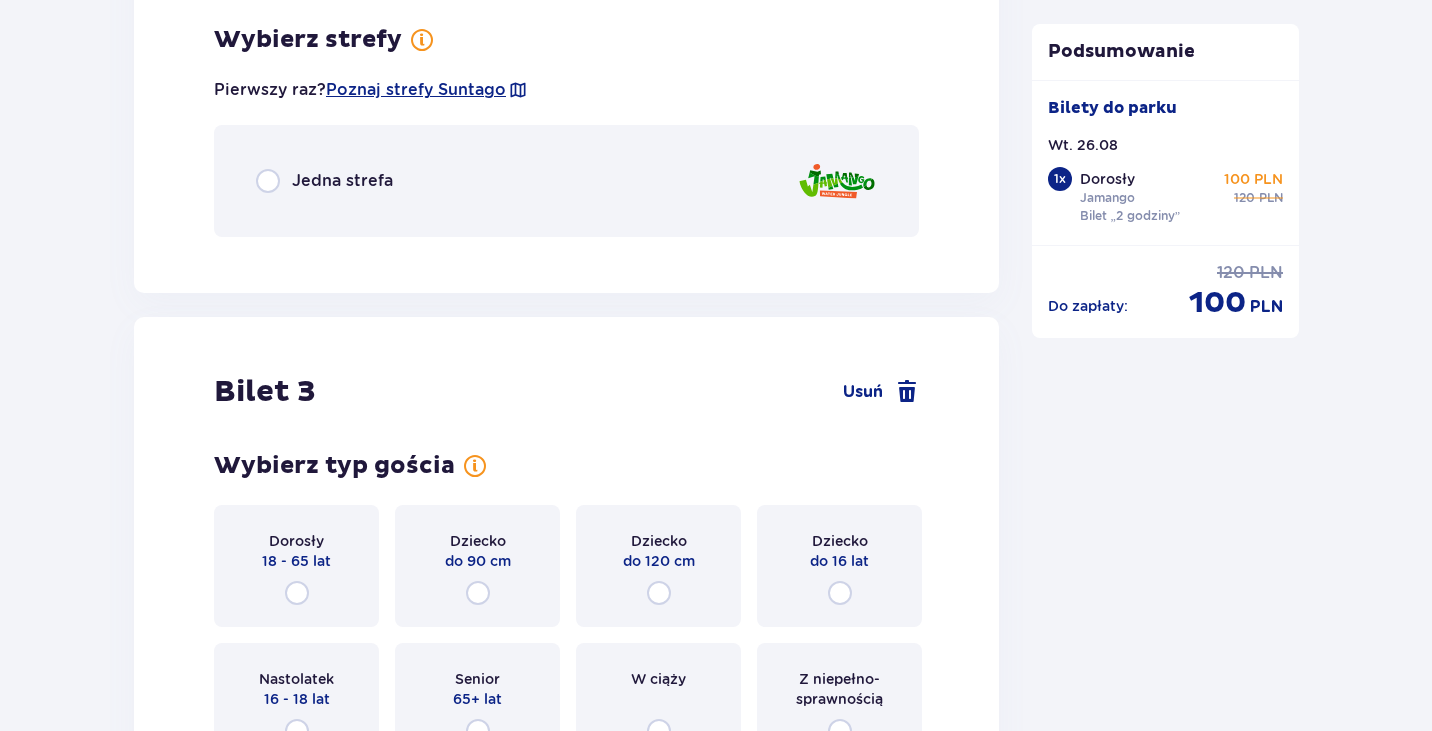 scroll, scrollTop: 3009, scrollLeft: 0, axis: vertical 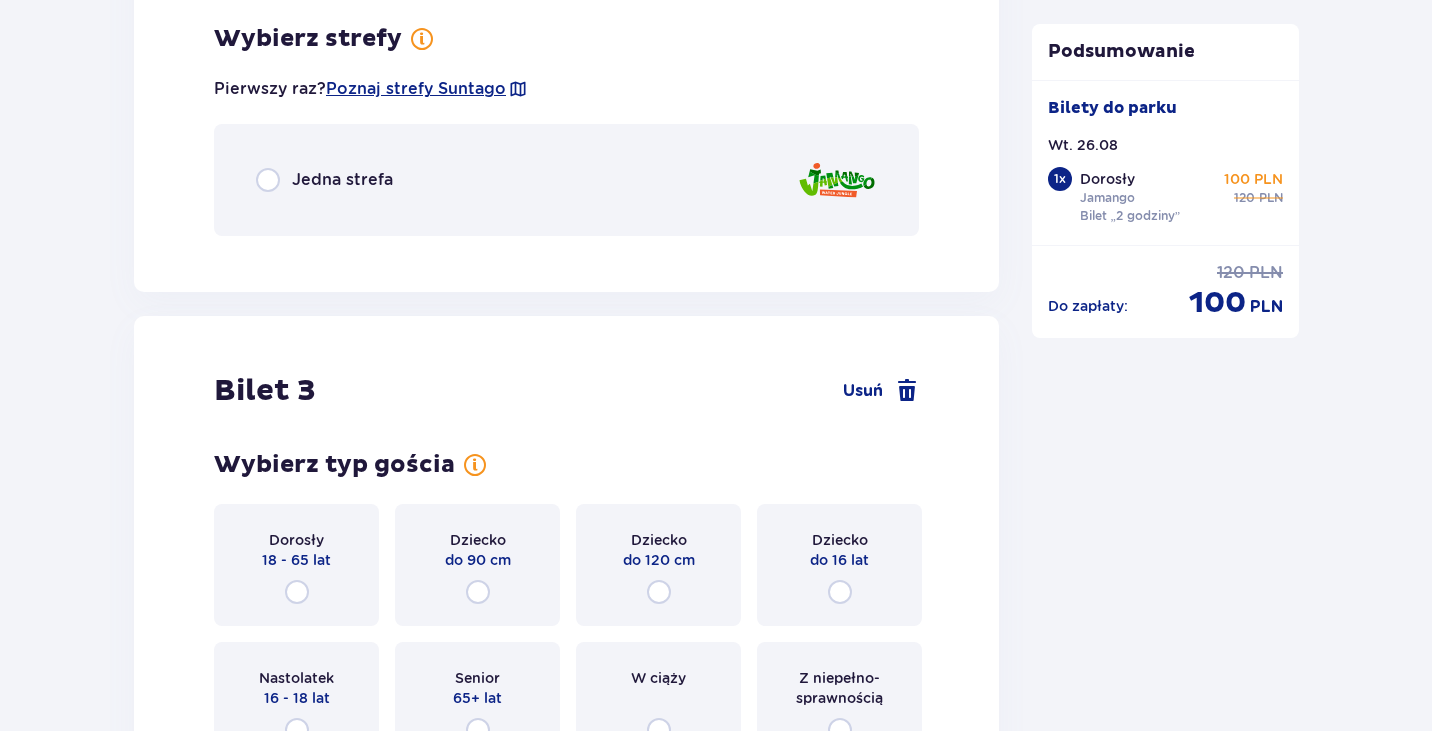 click on "Jedna strefa" at bounding box center (566, 180) 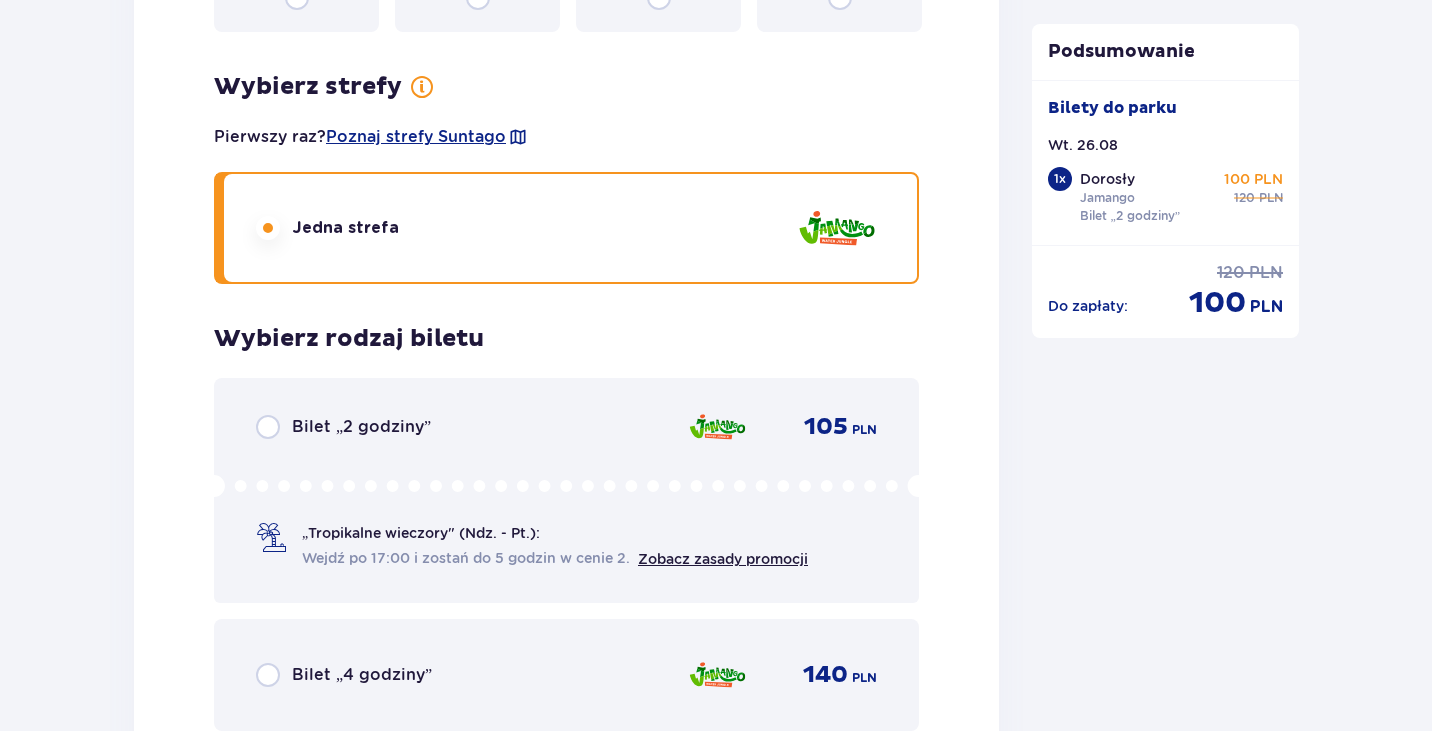 scroll, scrollTop: 3061, scrollLeft: 0, axis: vertical 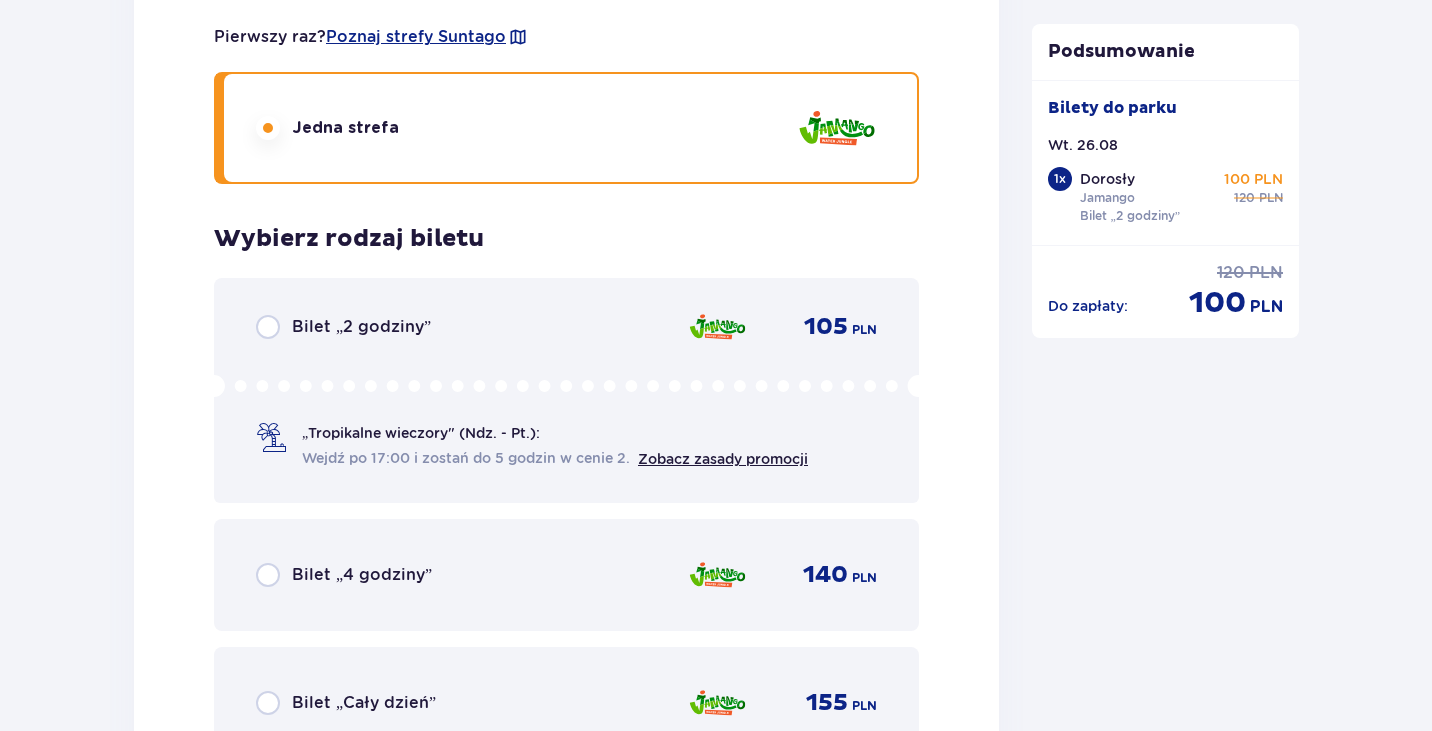 click on "Bilet „2 godziny” 105 PLN „Tropikalne wieczory" (Ndz. - Pt.): Wejdź po 17:00 i zostań do 5 godzin w cenie 2. Zobacz zasady promocji" at bounding box center (566, 390) 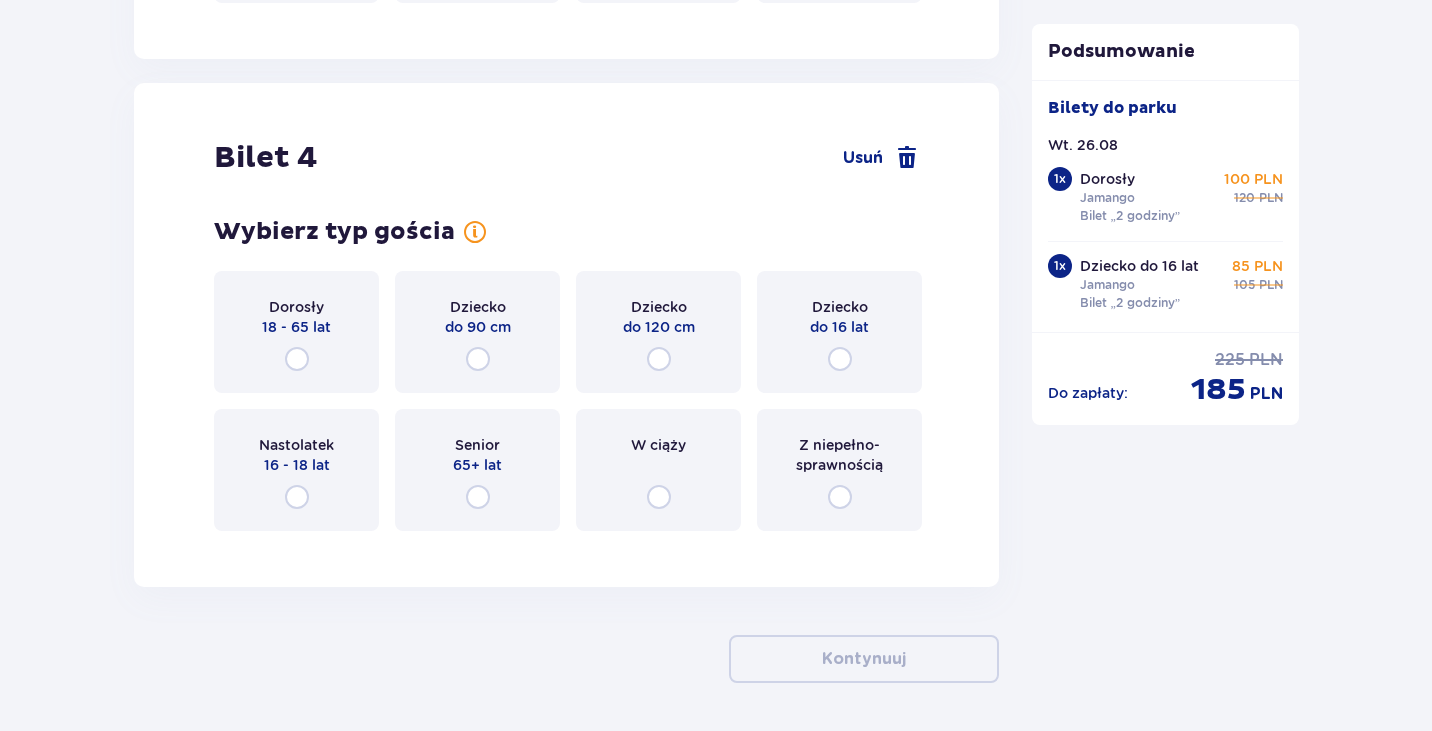 scroll, scrollTop: 4245, scrollLeft: 0, axis: vertical 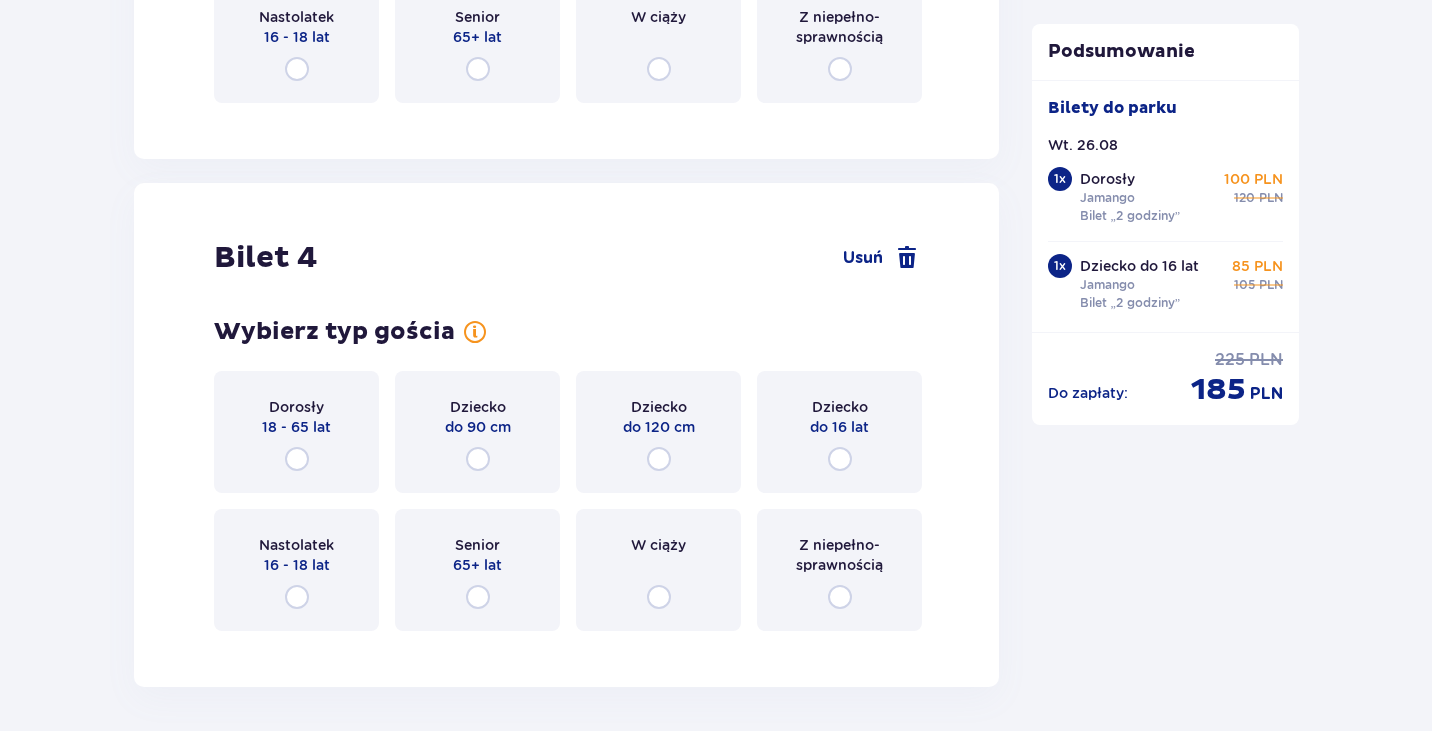click on "do 16 lat" at bounding box center (839, 427) 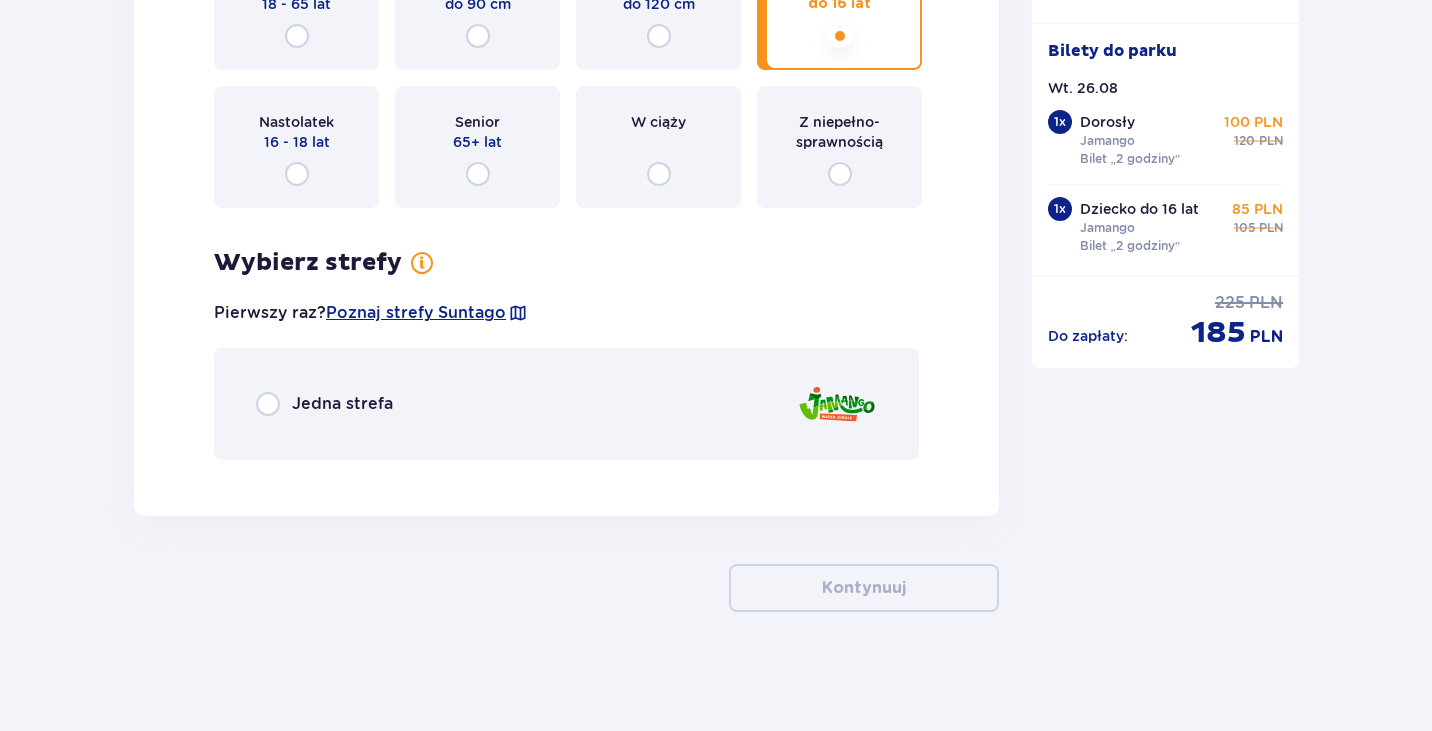 scroll, scrollTop: 4669, scrollLeft: 0, axis: vertical 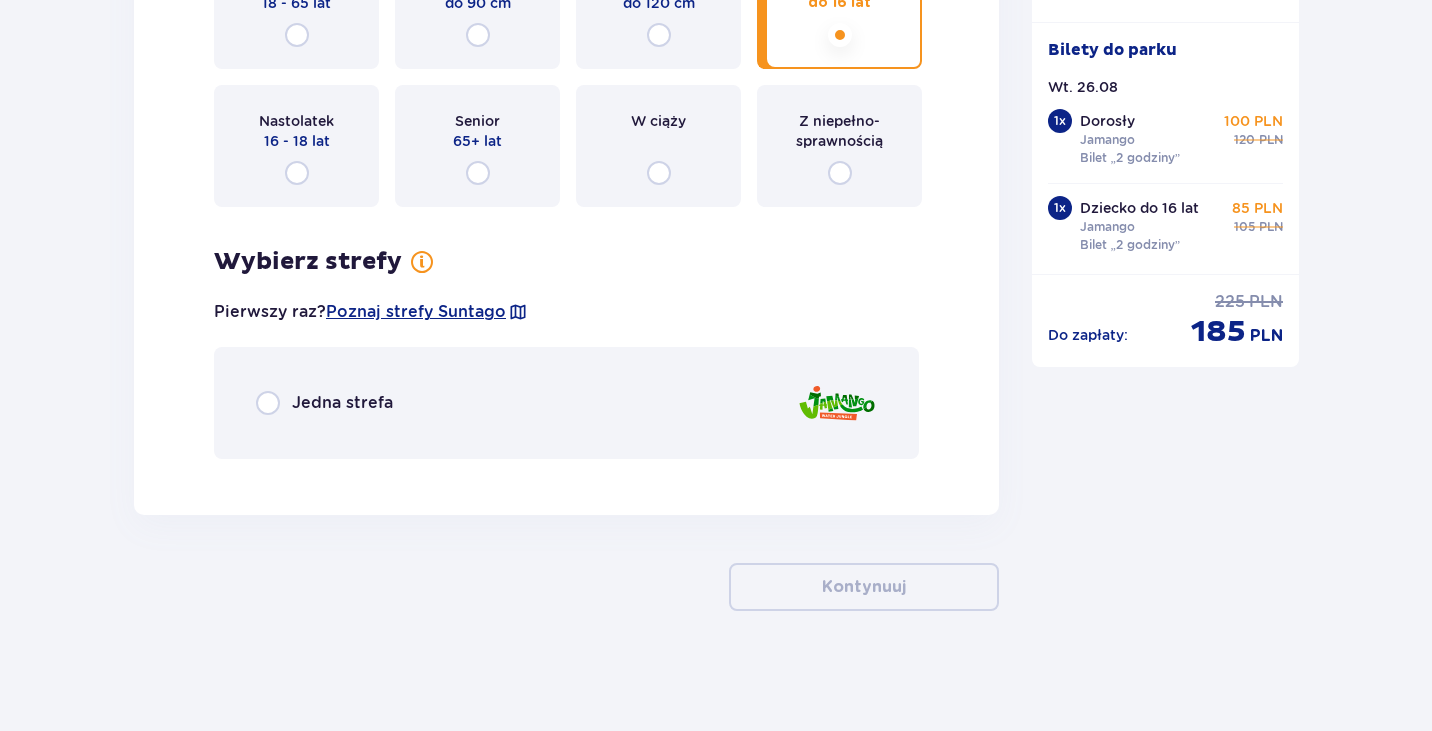 click on "Jedna strefa" at bounding box center (566, 403) 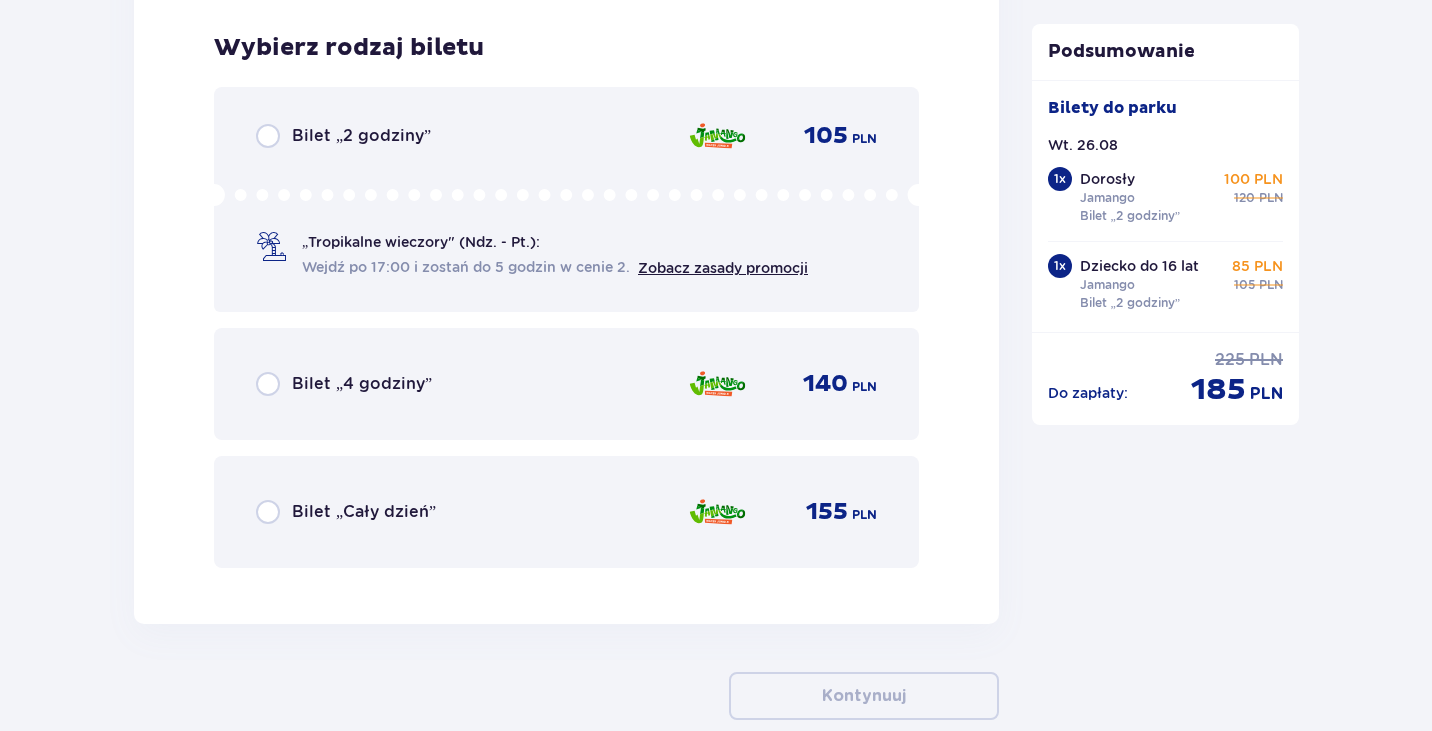 scroll, scrollTop: 5144, scrollLeft: 0, axis: vertical 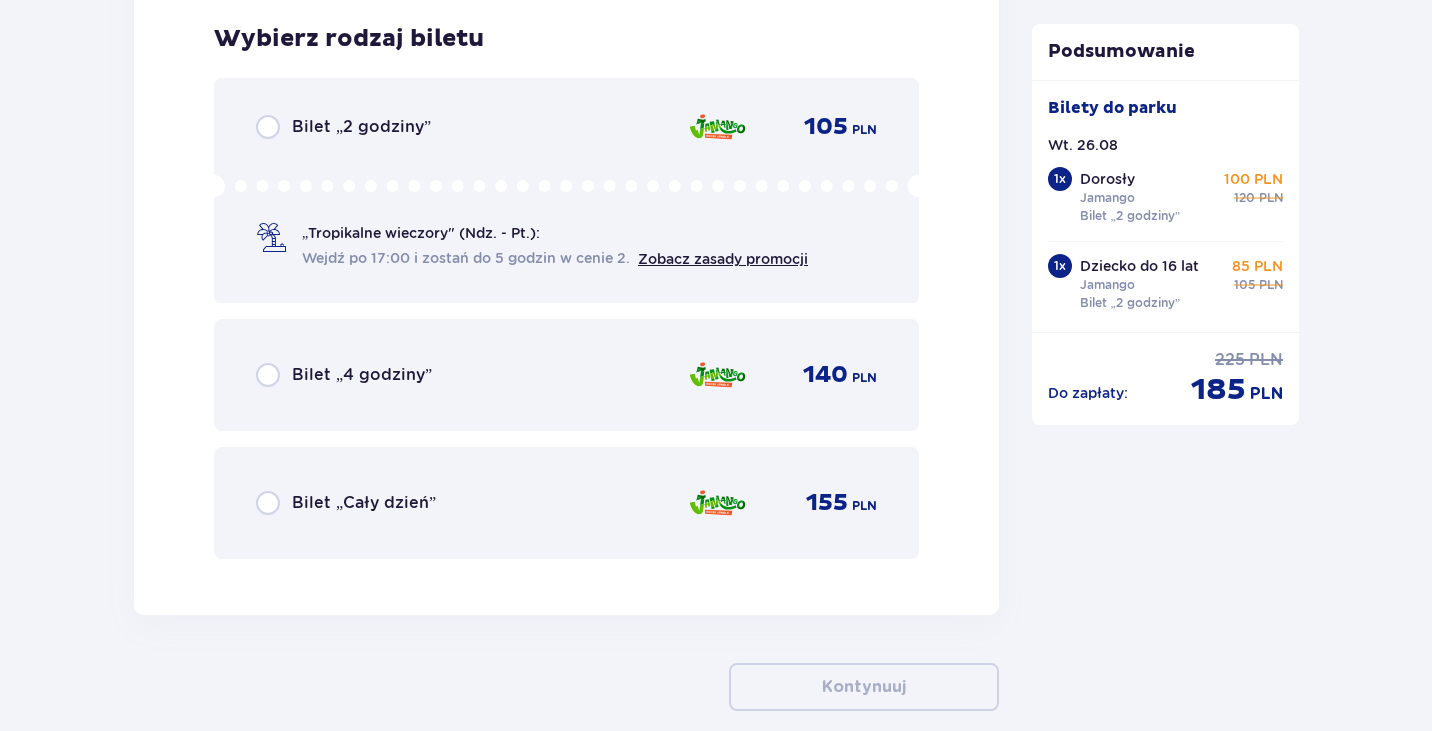 click on "Bilet „2 godziny” 105 PLN „Tropikalne wieczory" (Ndz. - Pt.): Wejdź po 17:00 i zostań do 5 godzin w cenie 2. Zobacz zasady promocji" at bounding box center (566, 190) 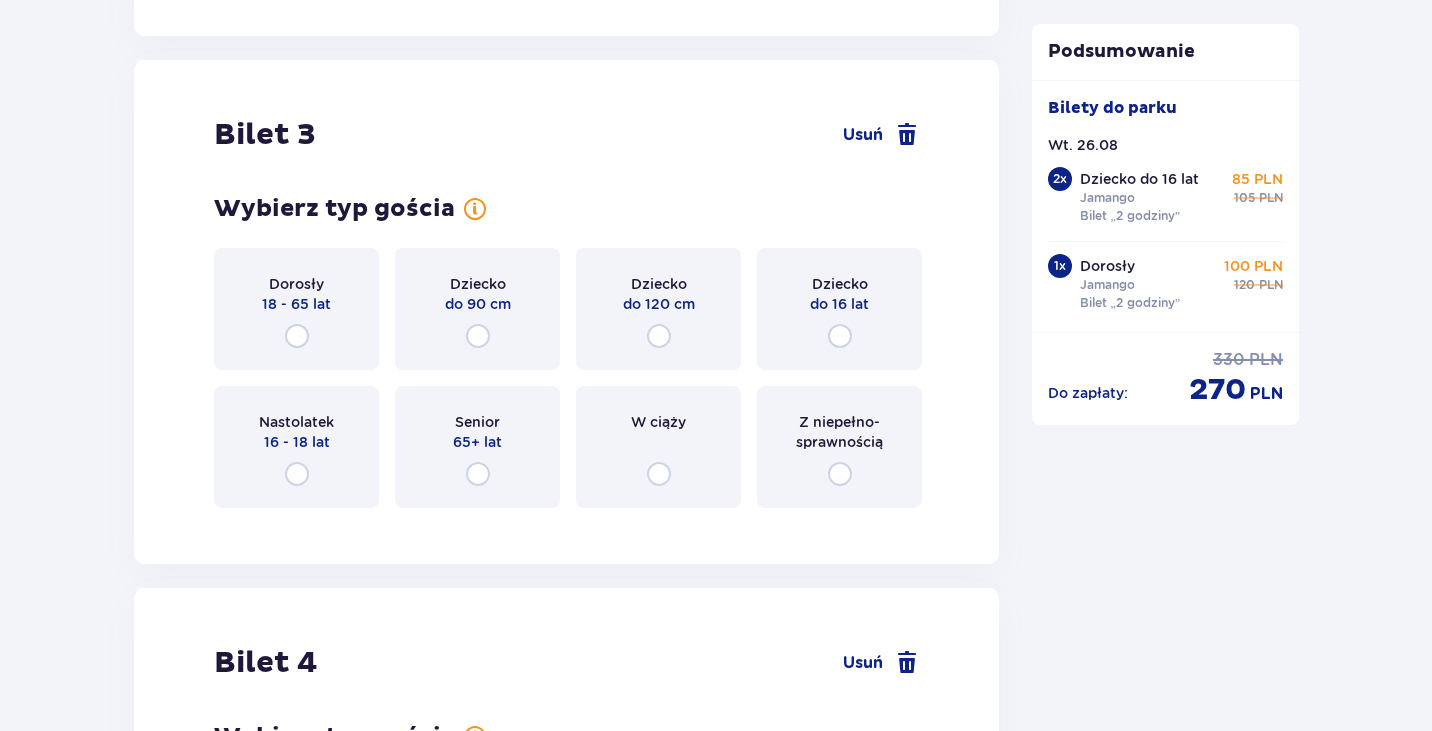 scroll, scrollTop: 3844, scrollLeft: 0, axis: vertical 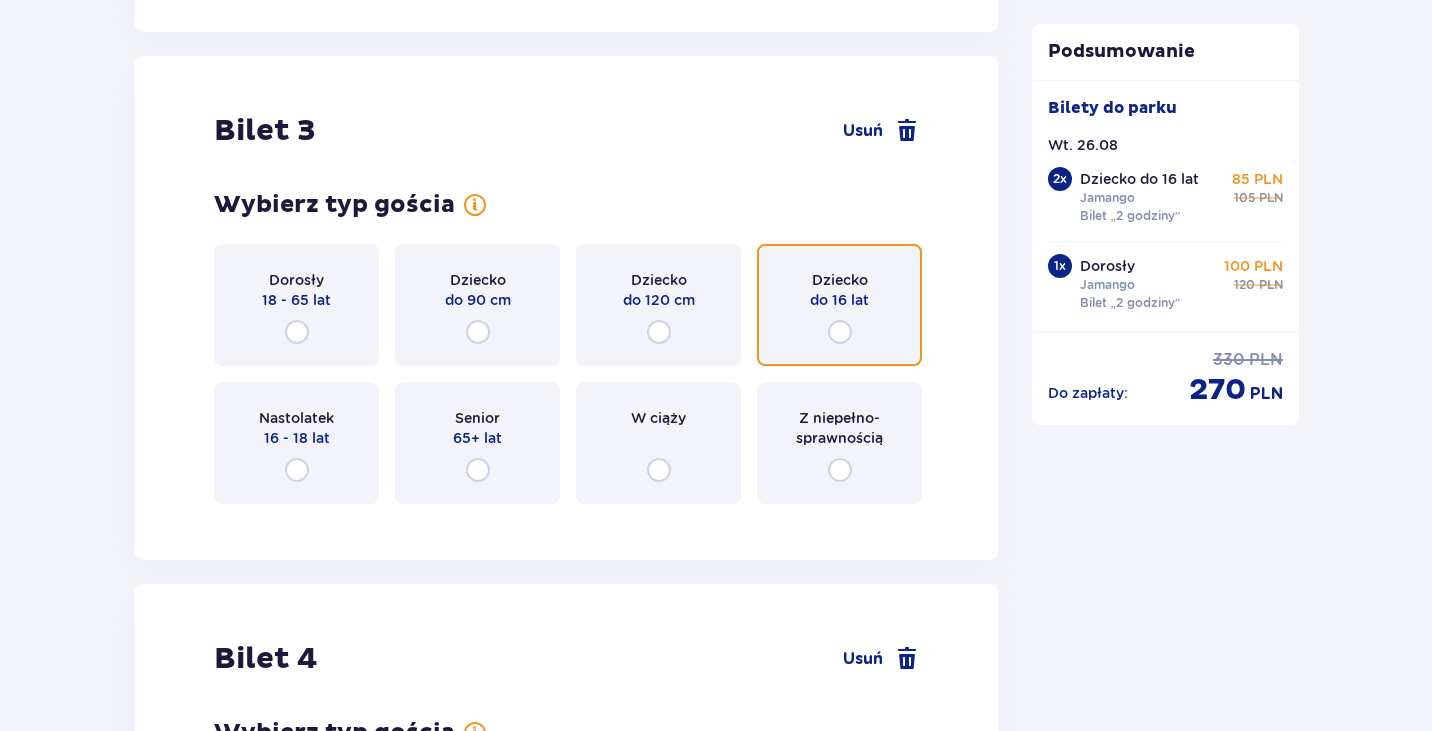 click at bounding box center (840, 332) 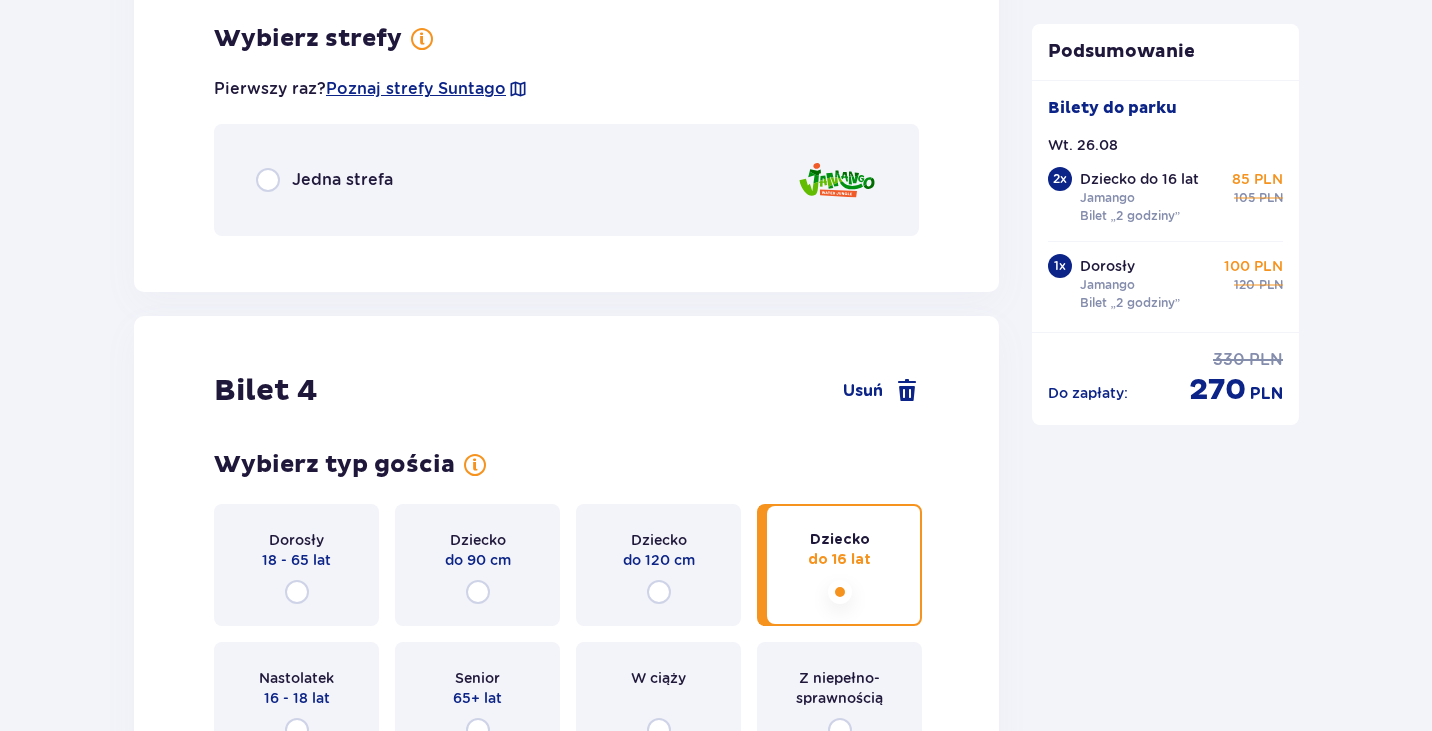 click at bounding box center [837, 180] 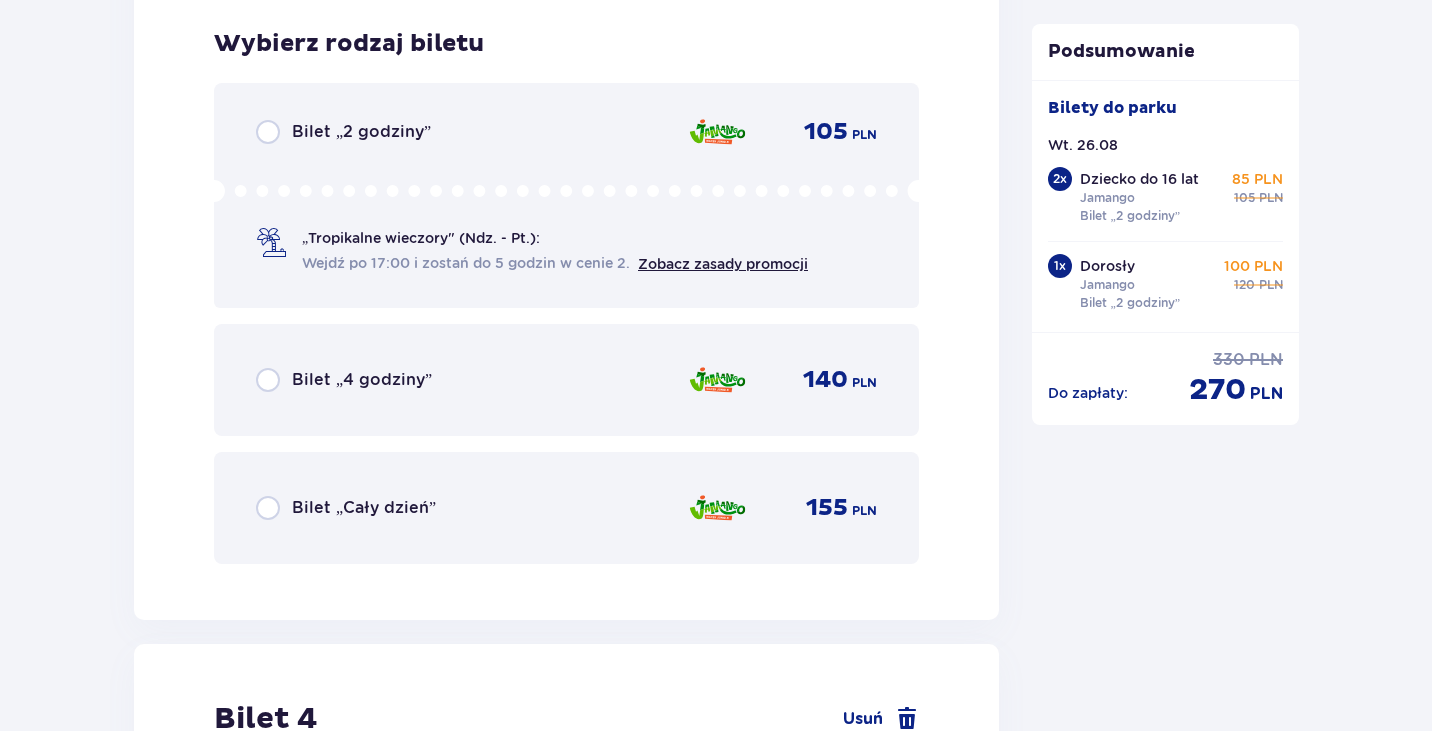 scroll, scrollTop: 4616, scrollLeft: 0, axis: vertical 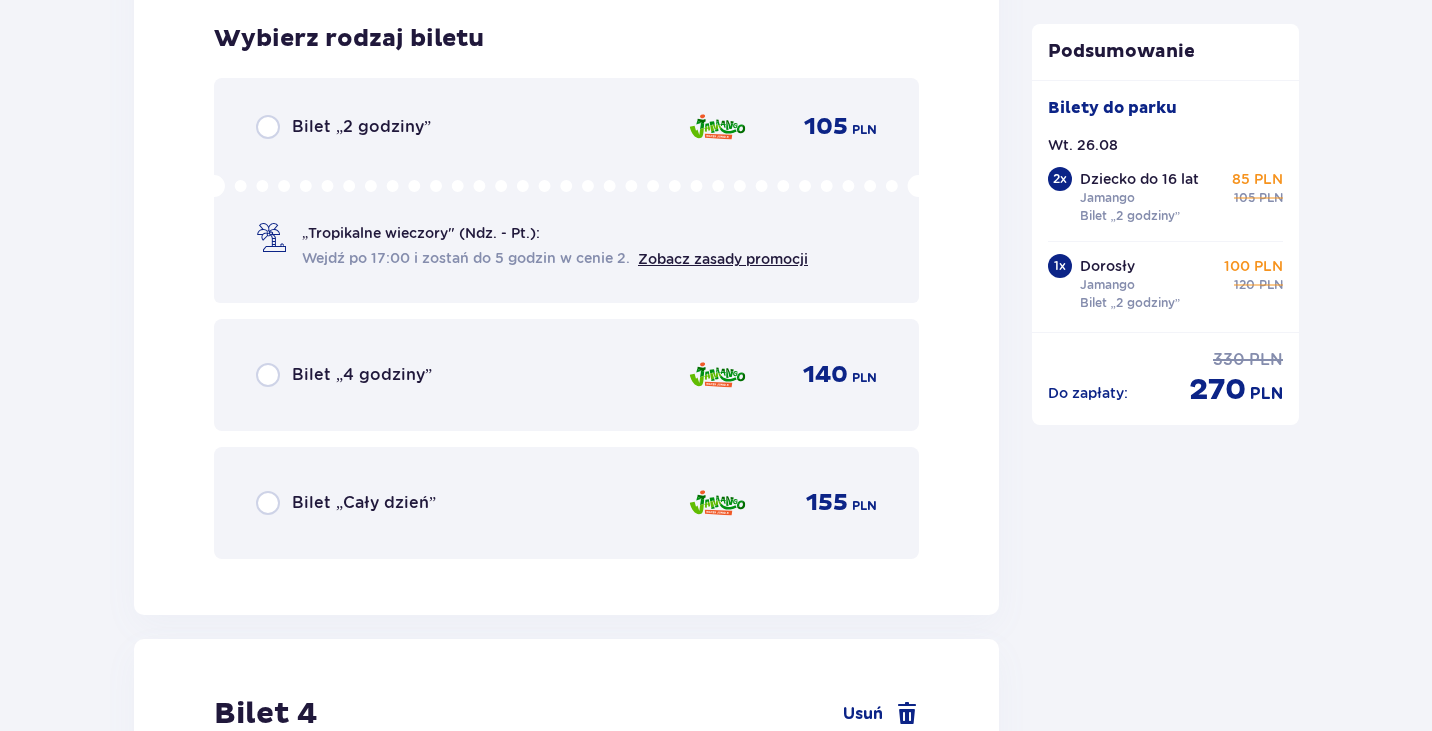 click on "105" at bounding box center [826, 127] 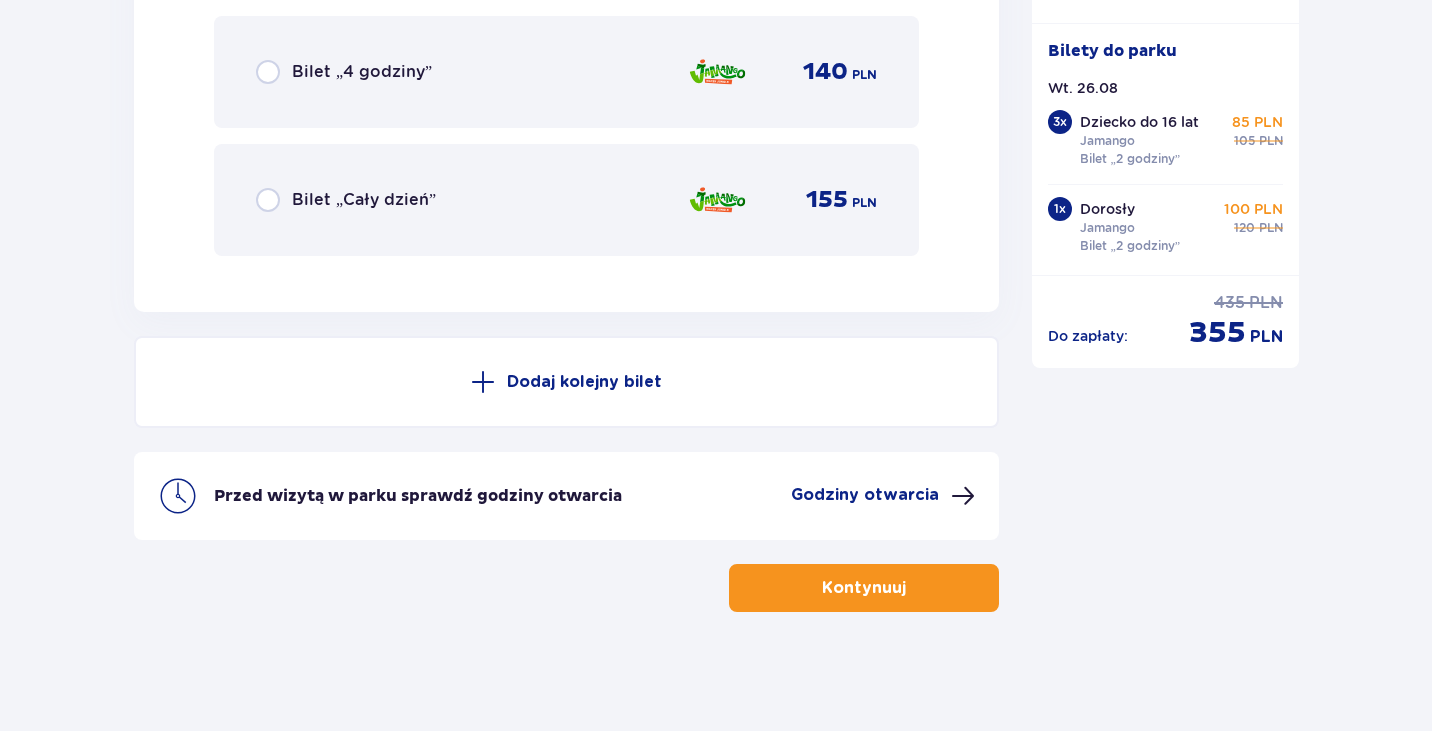 scroll, scrollTop: 6275, scrollLeft: 0, axis: vertical 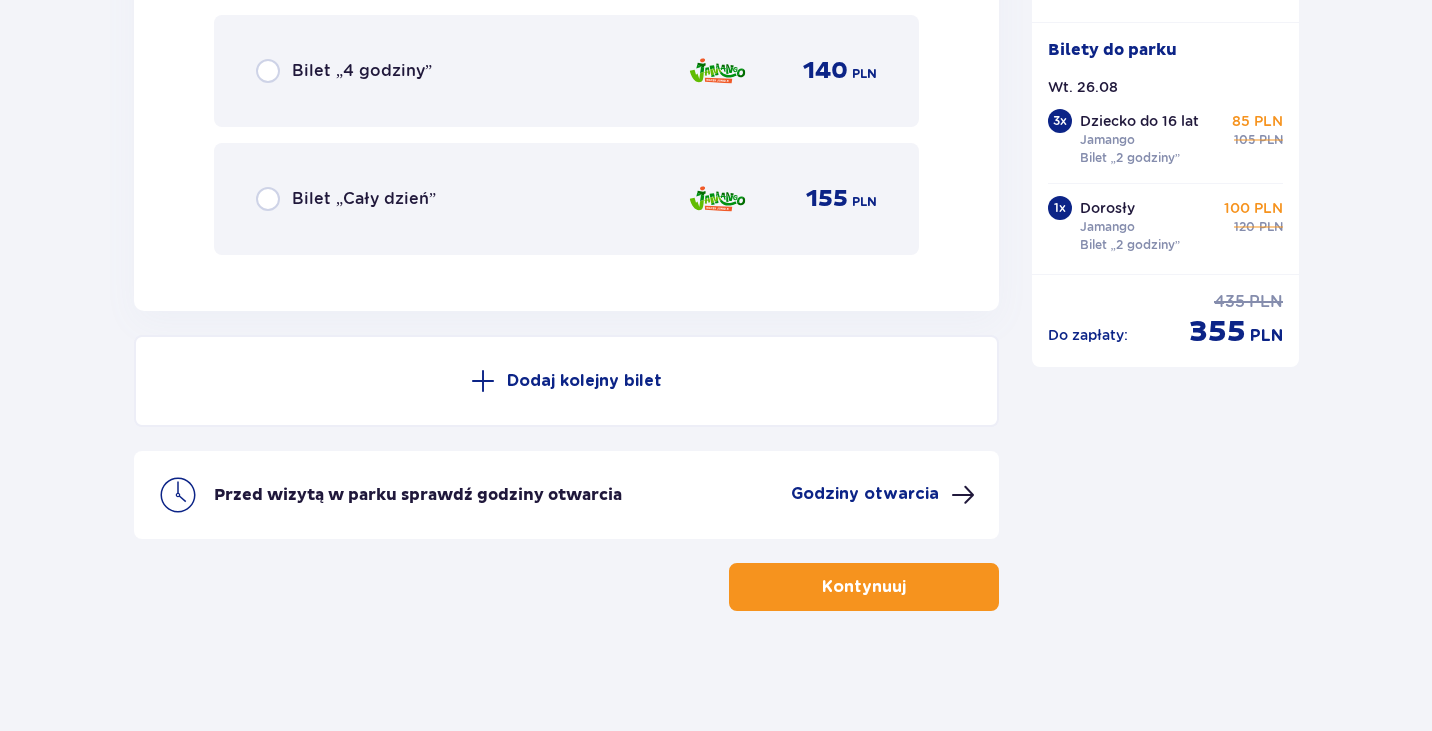 click on "Kontynuuj" at bounding box center (864, 587) 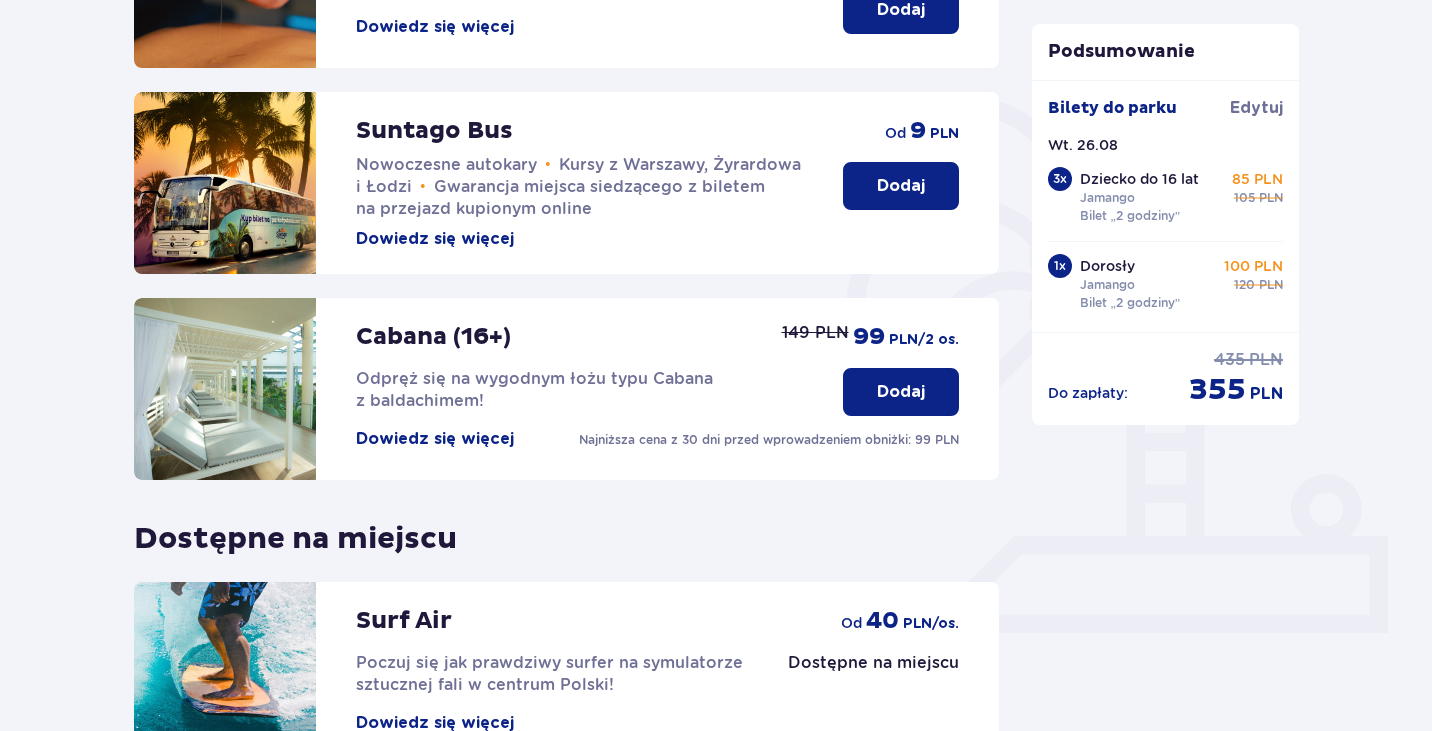 scroll, scrollTop: 625, scrollLeft: 0, axis: vertical 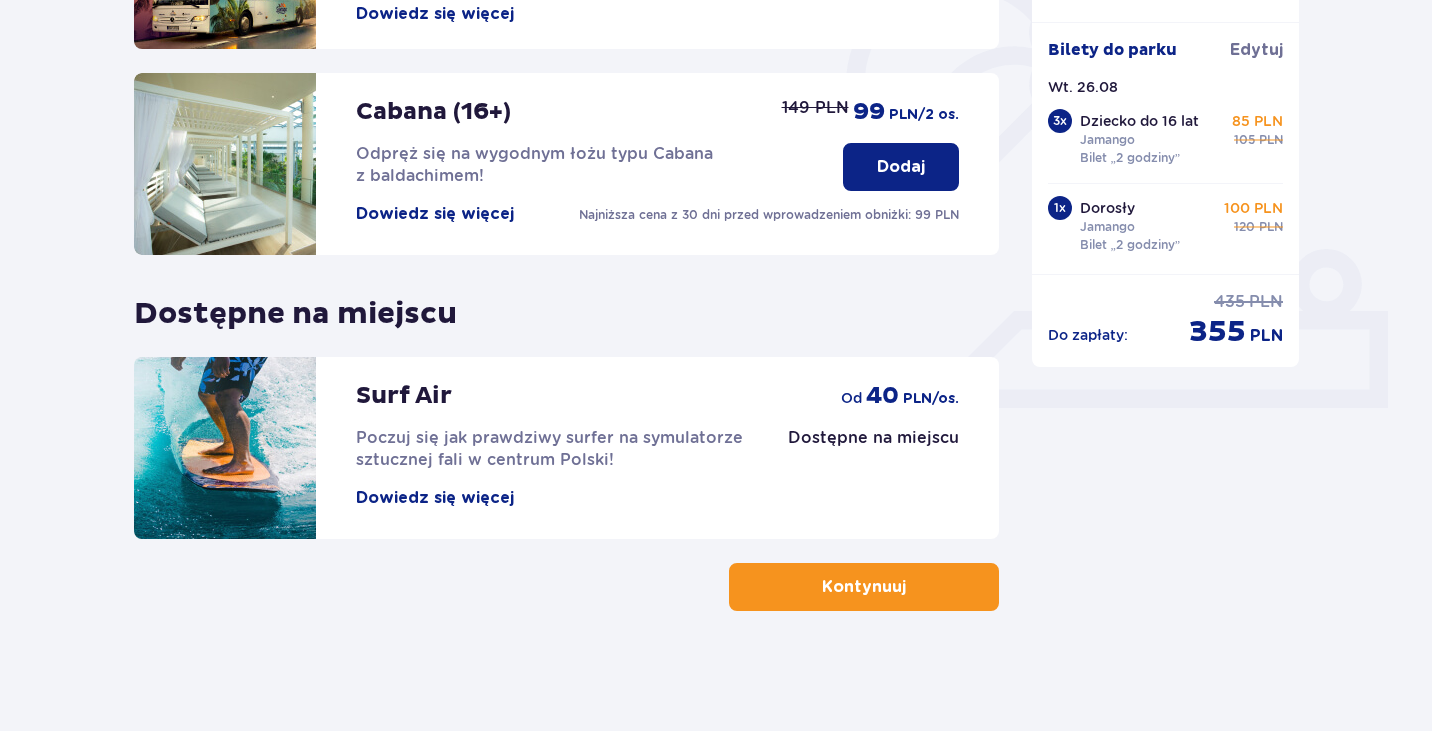 click on "Kontynuuj" at bounding box center [864, 587] 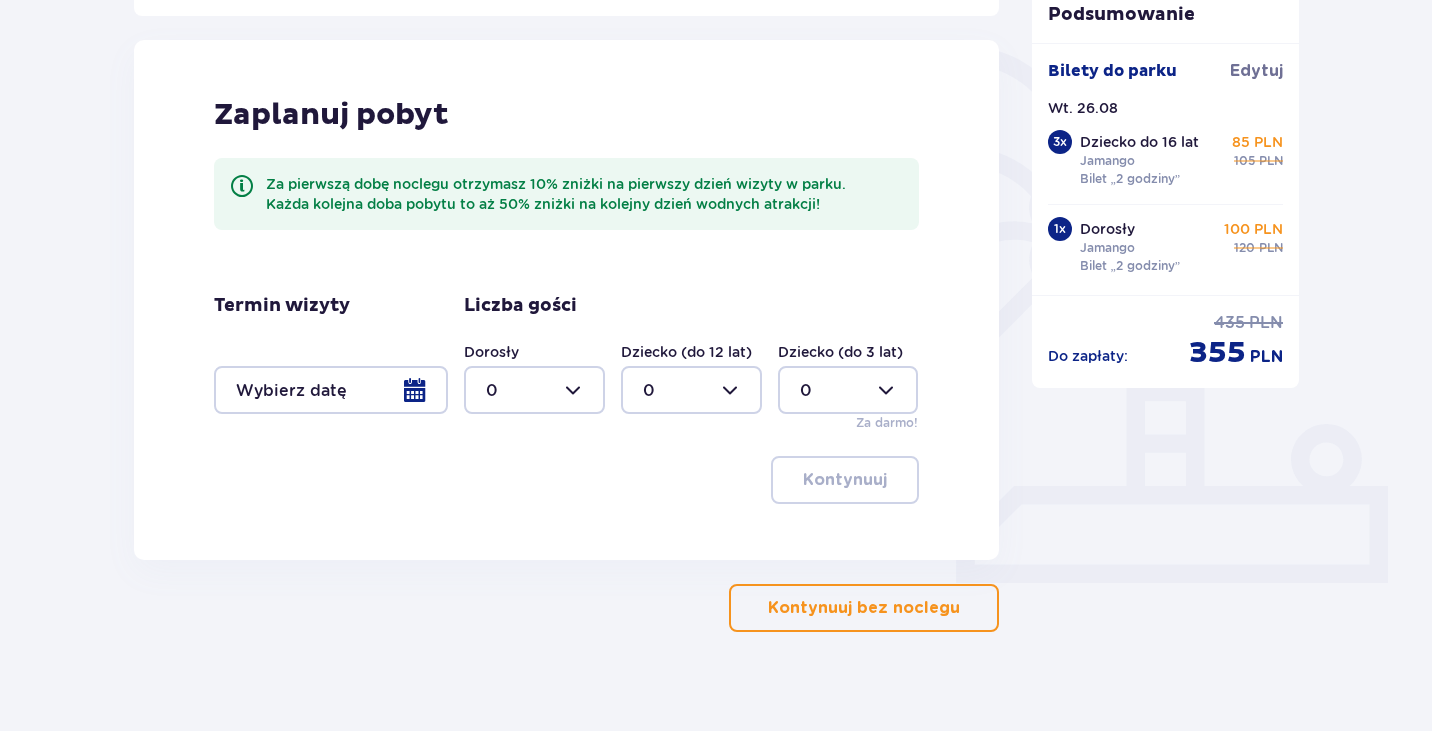 scroll, scrollTop: 471, scrollLeft: 0, axis: vertical 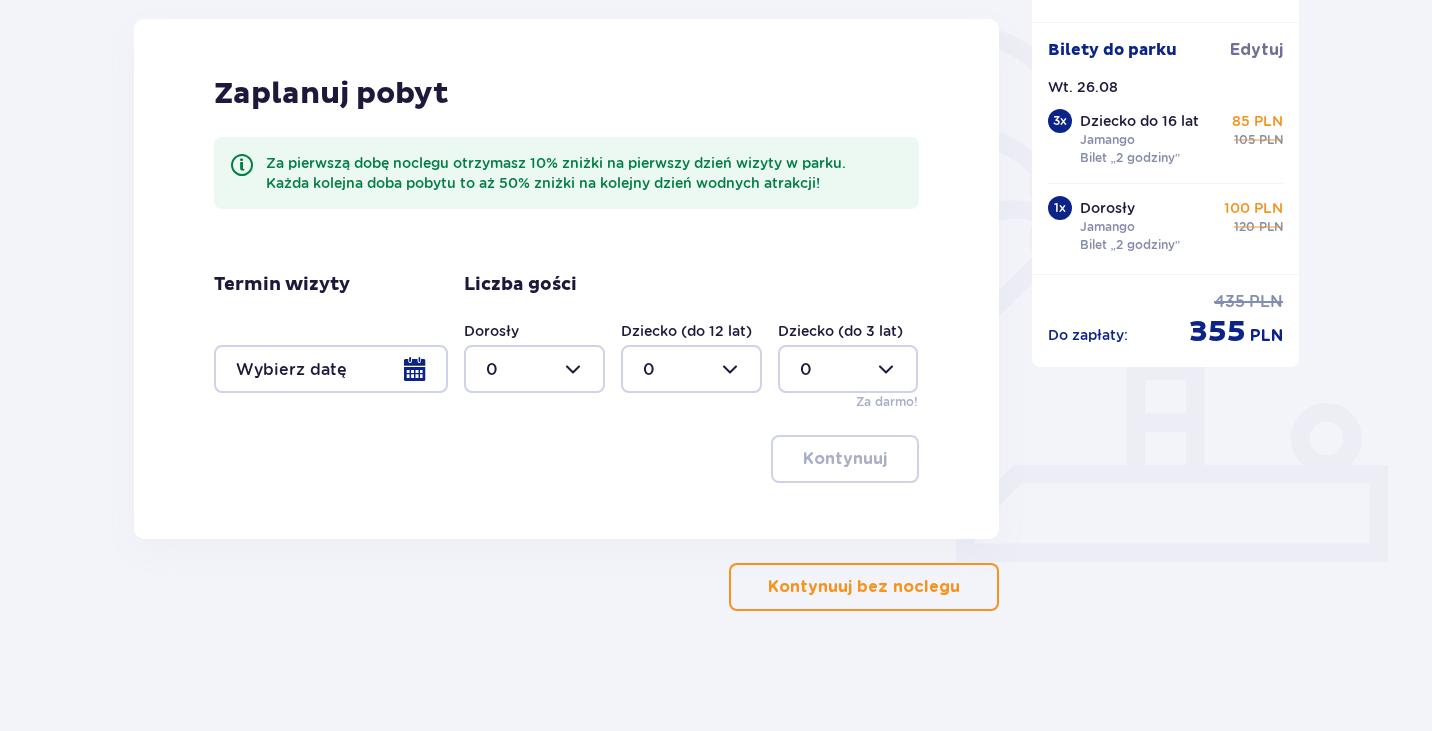 click on "Kontynuuj bez noclegu" at bounding box center [864, 587] 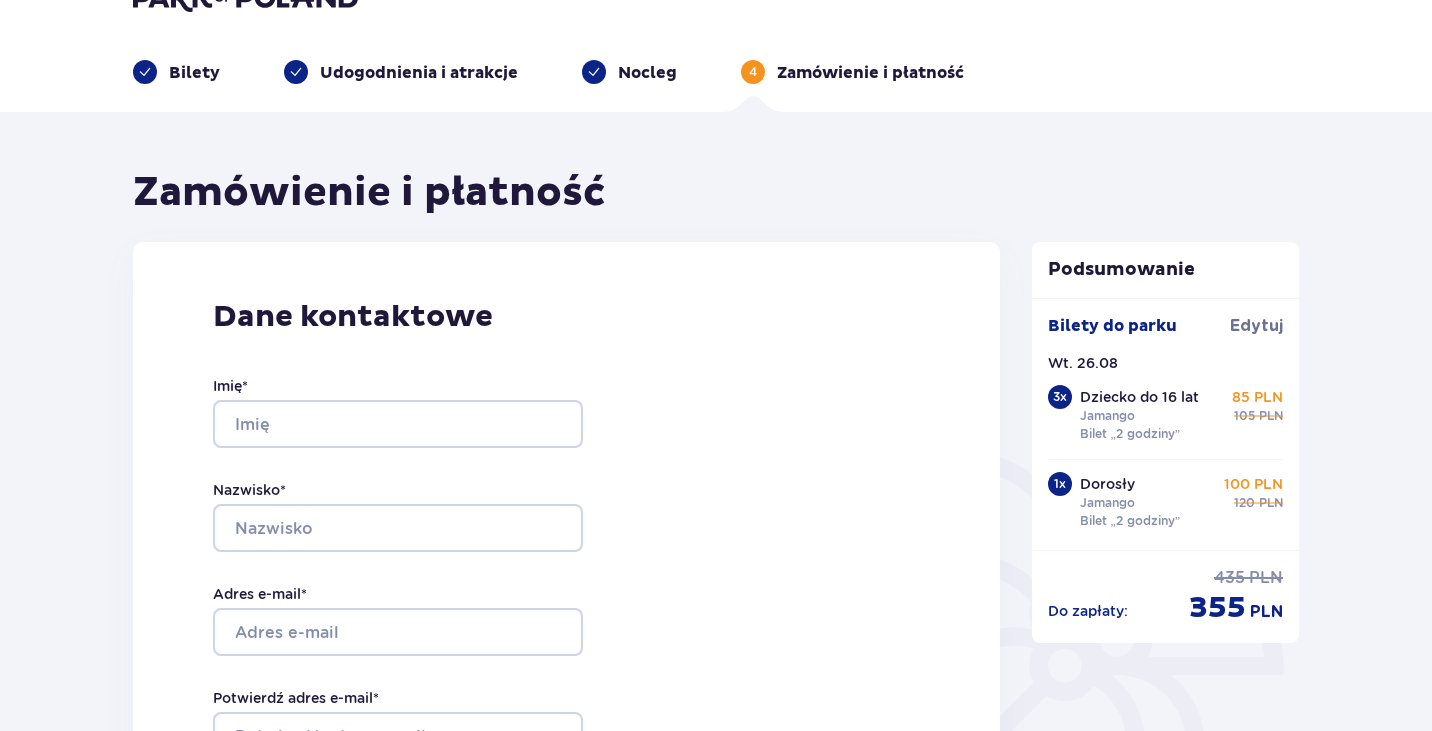 scroll, scrollTop: 0, scrollLeft: 0, axis: both 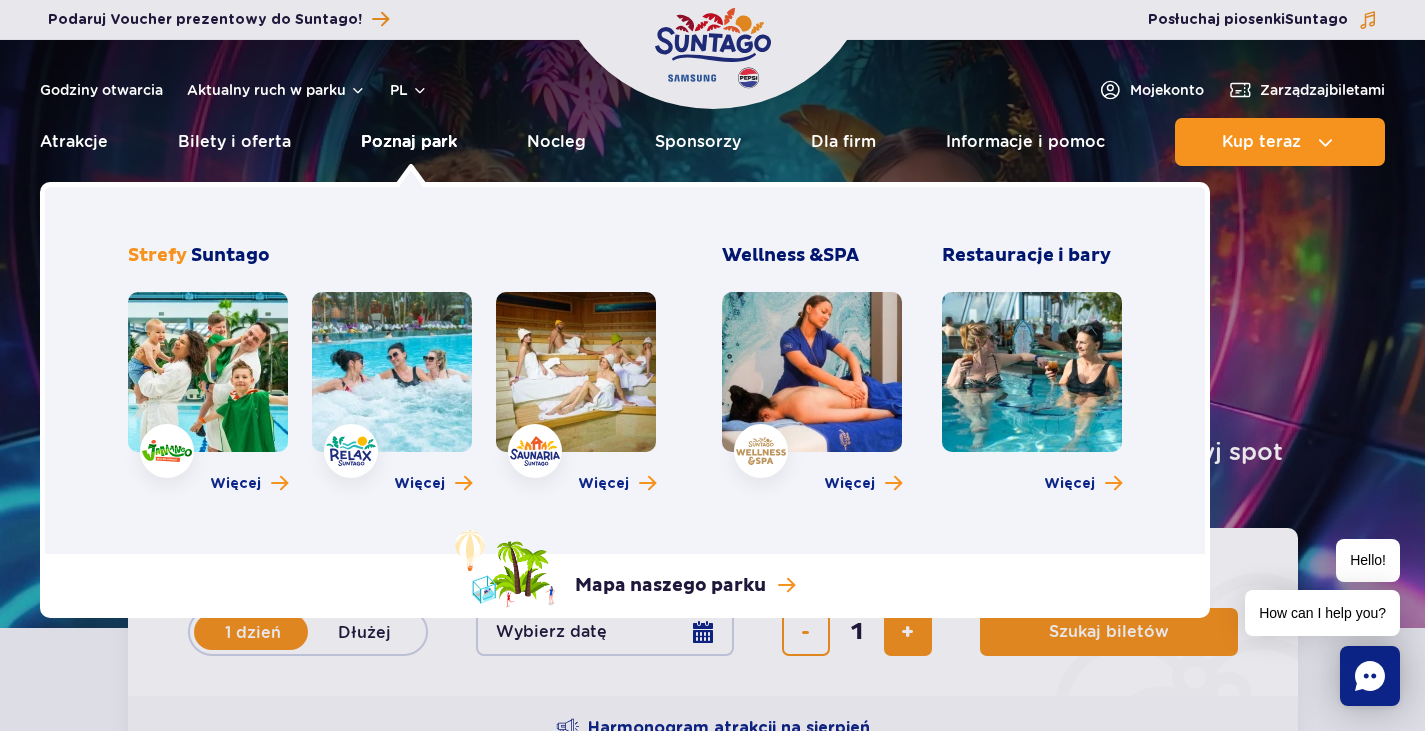click on "Poznaj park" at bounding box center (409, 142) 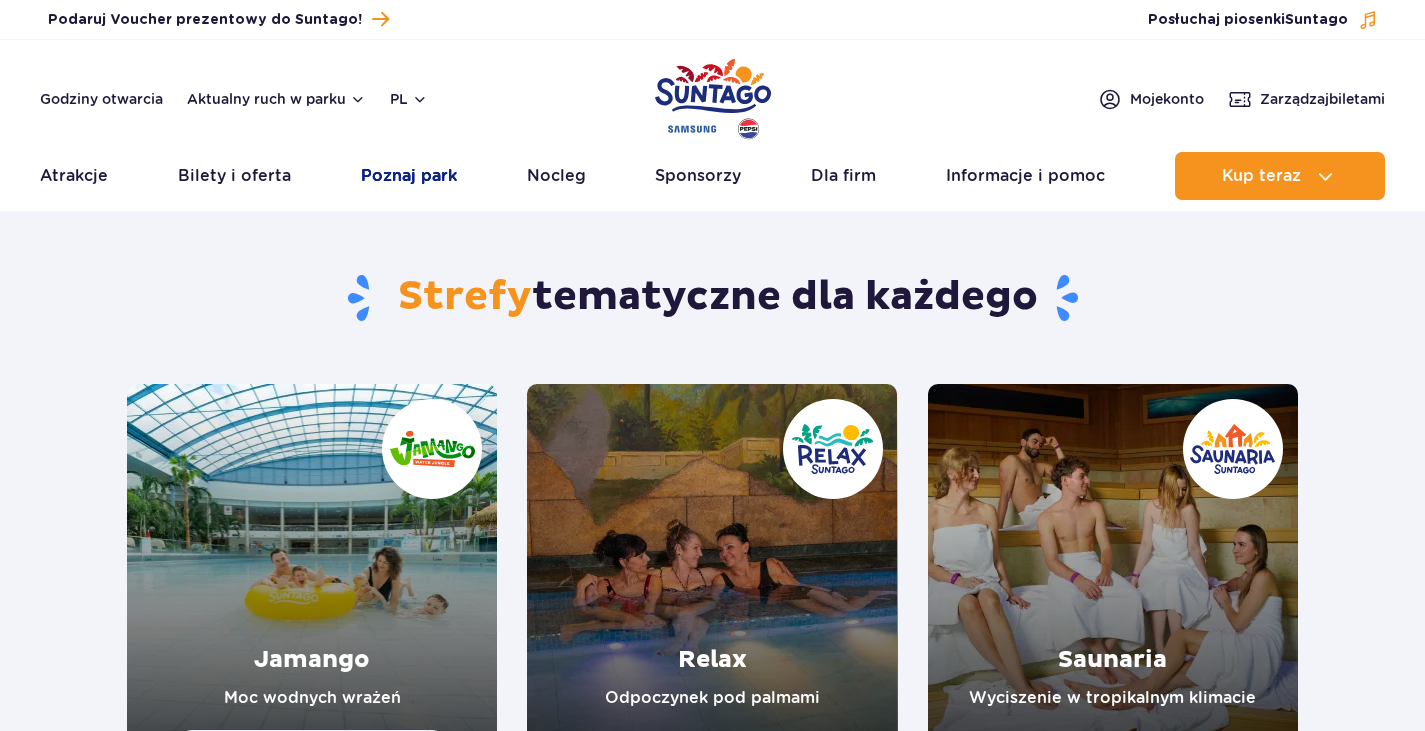 scroll, scrollTop: 0, scrollLeft: 0, axis: both 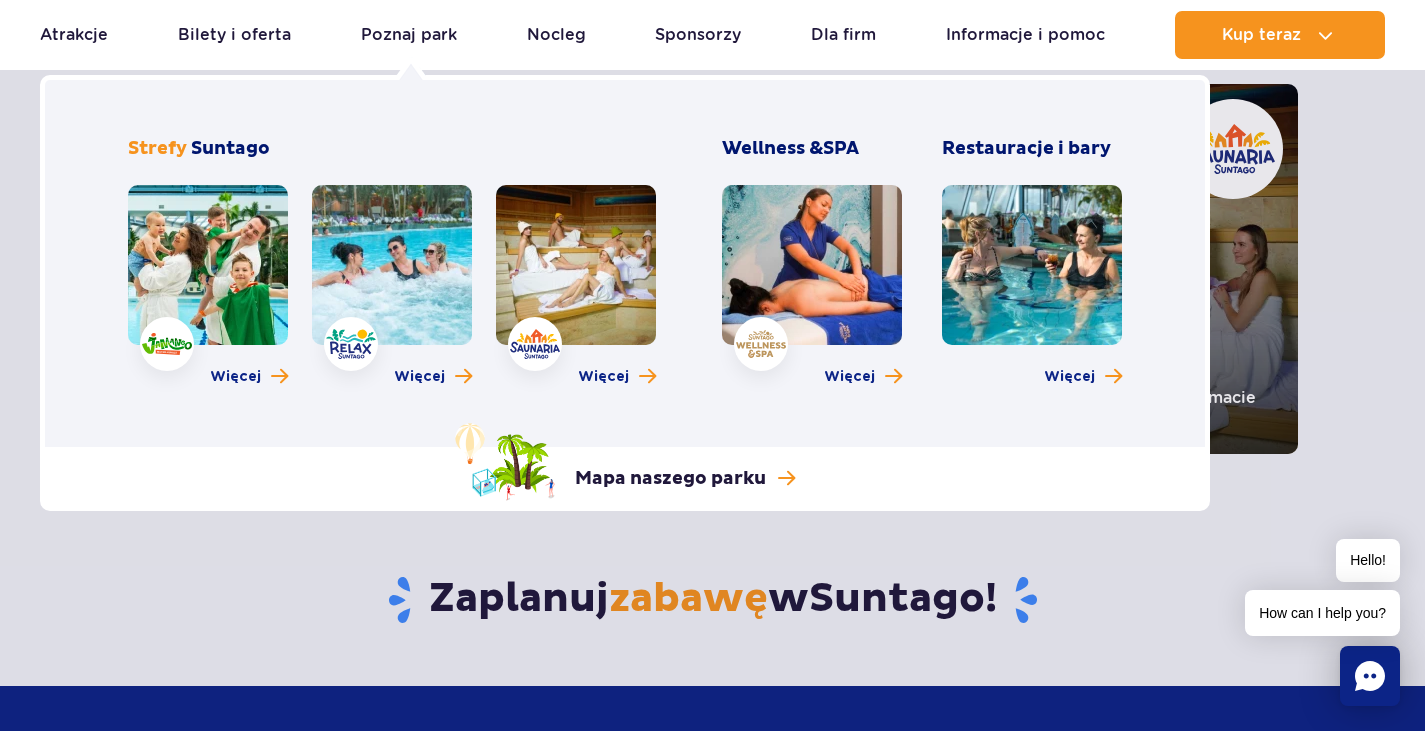 click at bounding box center [208, 265] 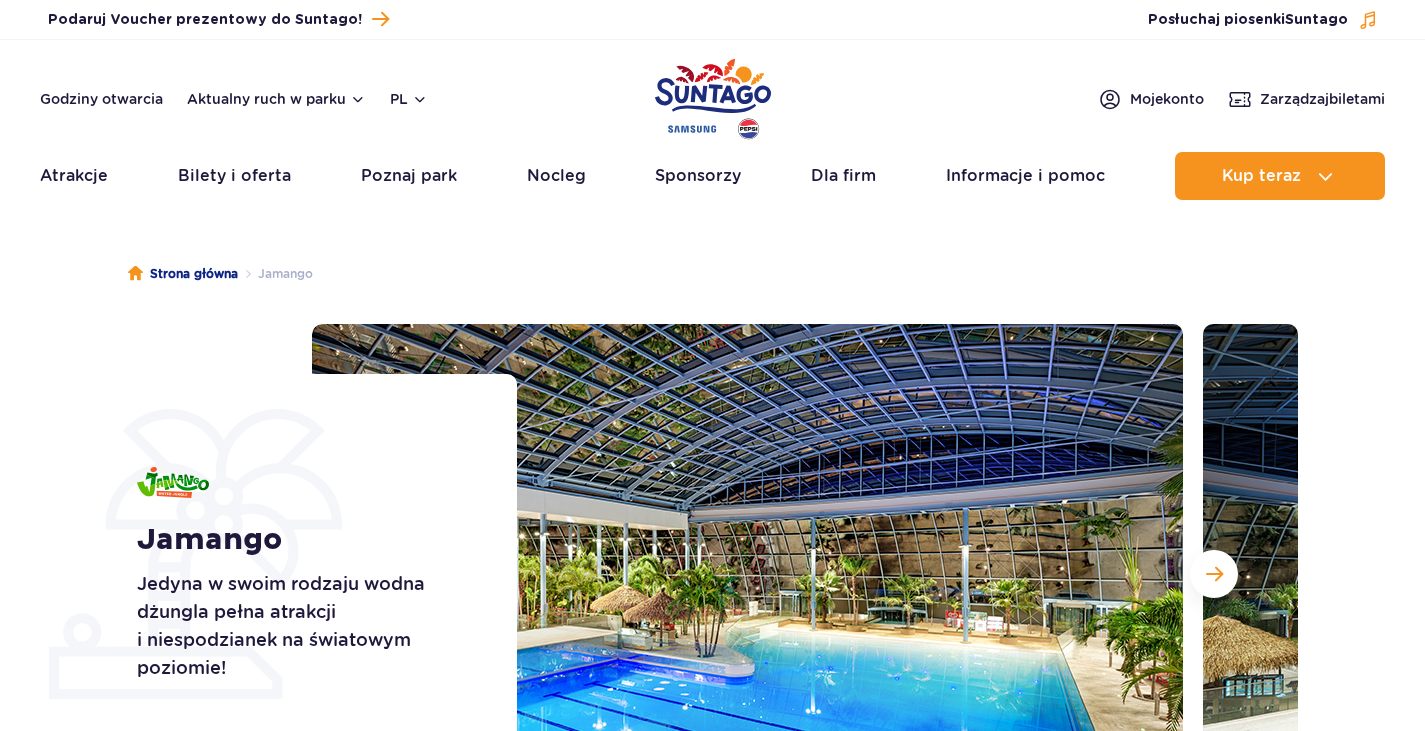 scroll, scrollTop: 0, scrollLeft: 0, axis: both 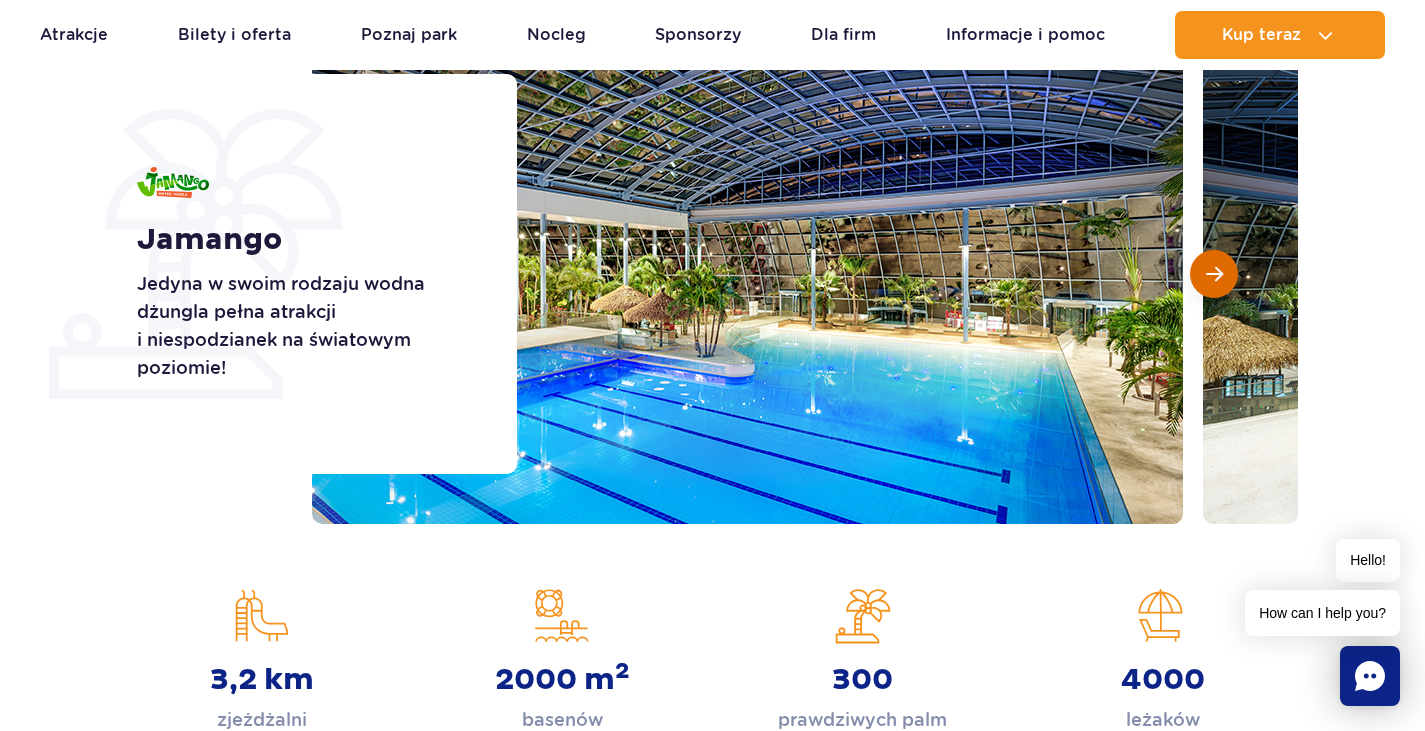 click at bounding box center (1214, 274) 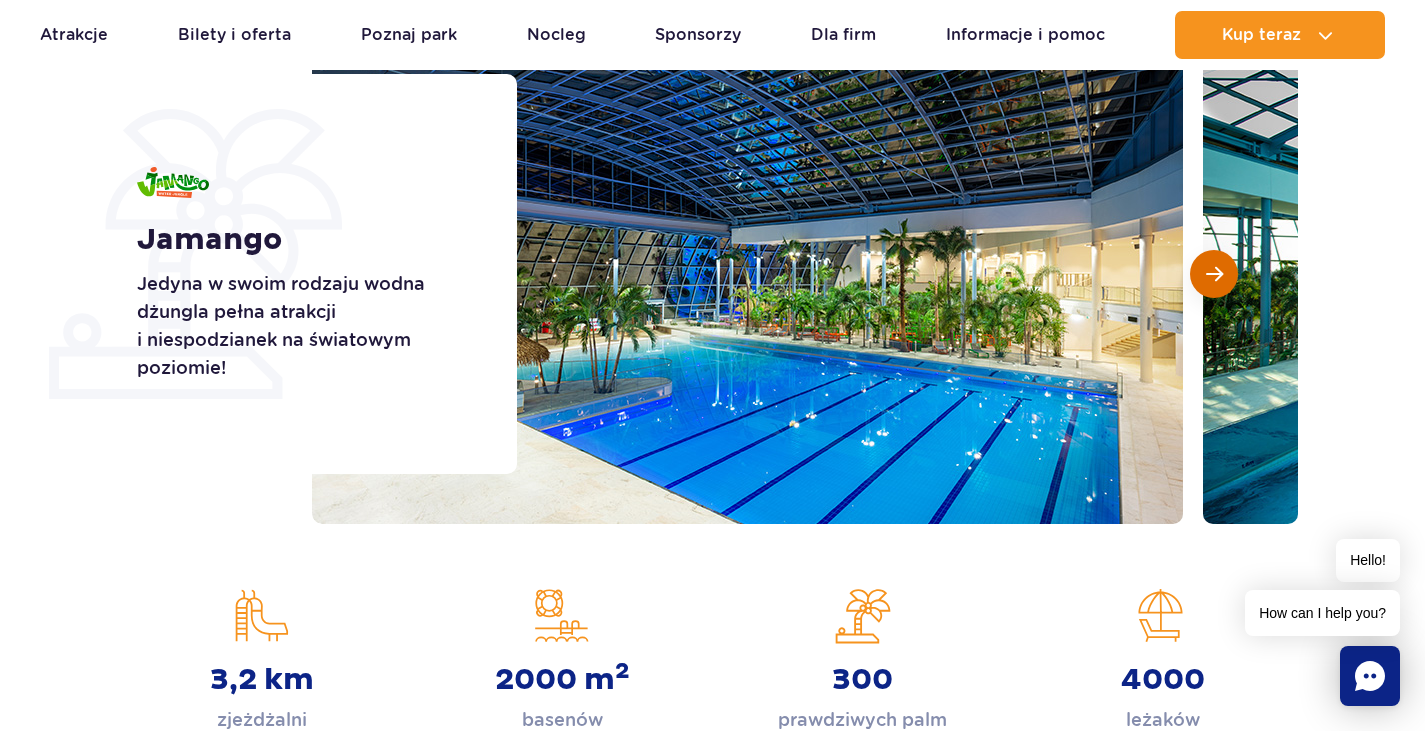click at bounding box center [1214, 274] 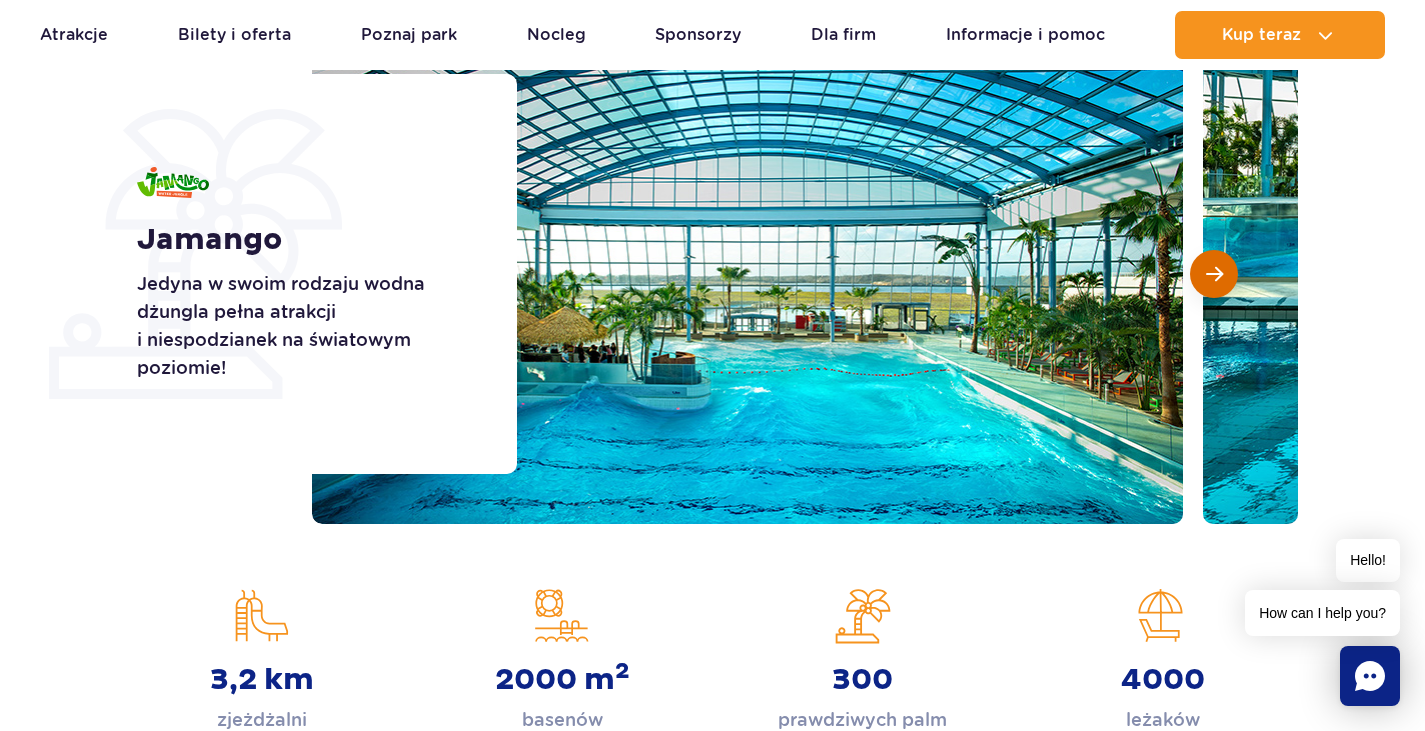 click at bounding box center (1214, 274) 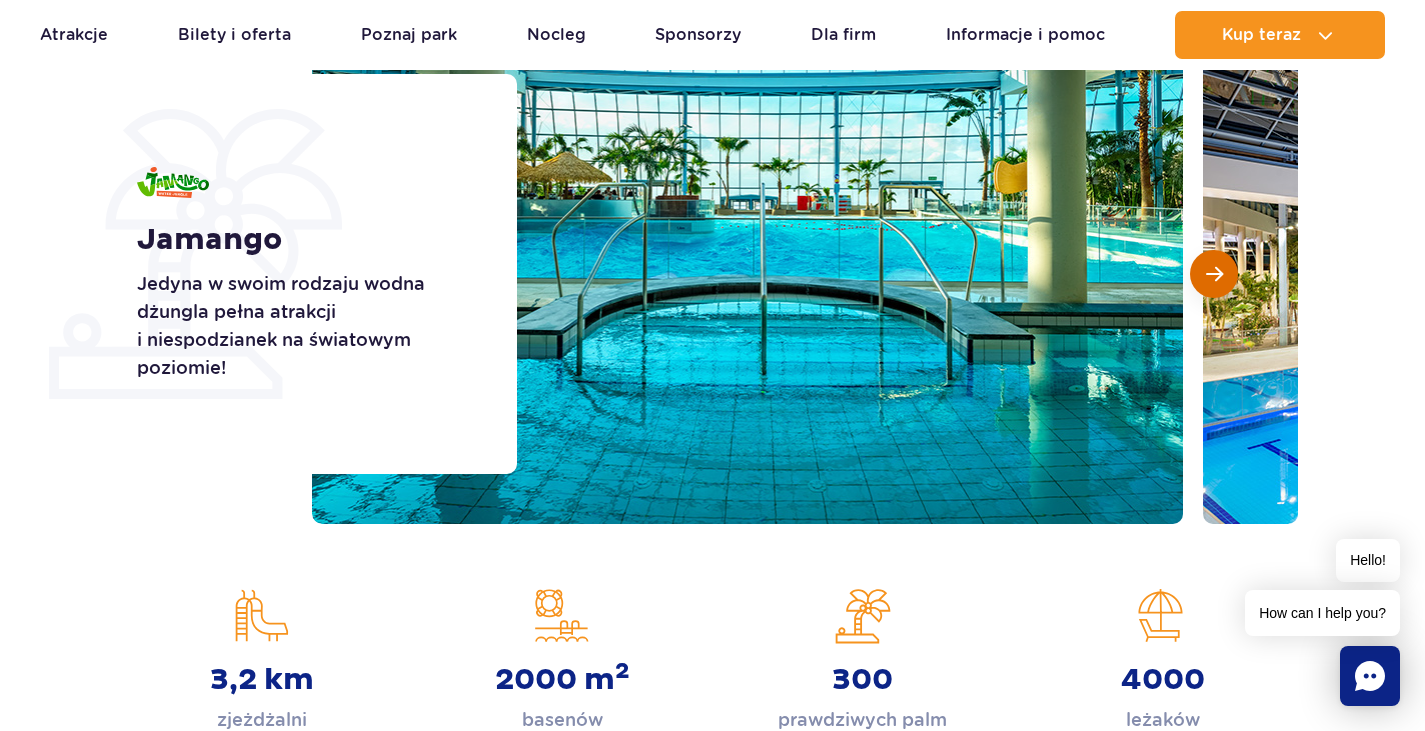 click at bounding box center (1214, 274) 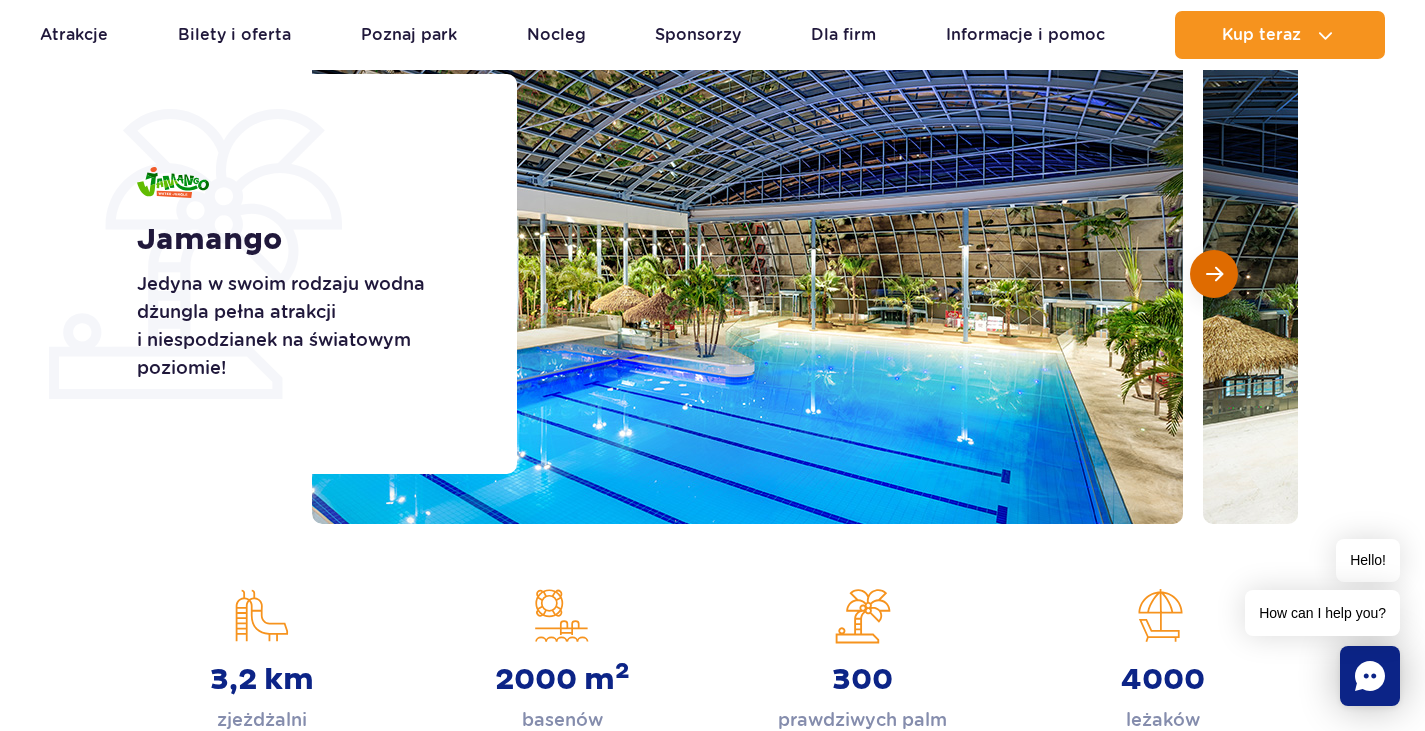 click at bounding box center [1214, 274] 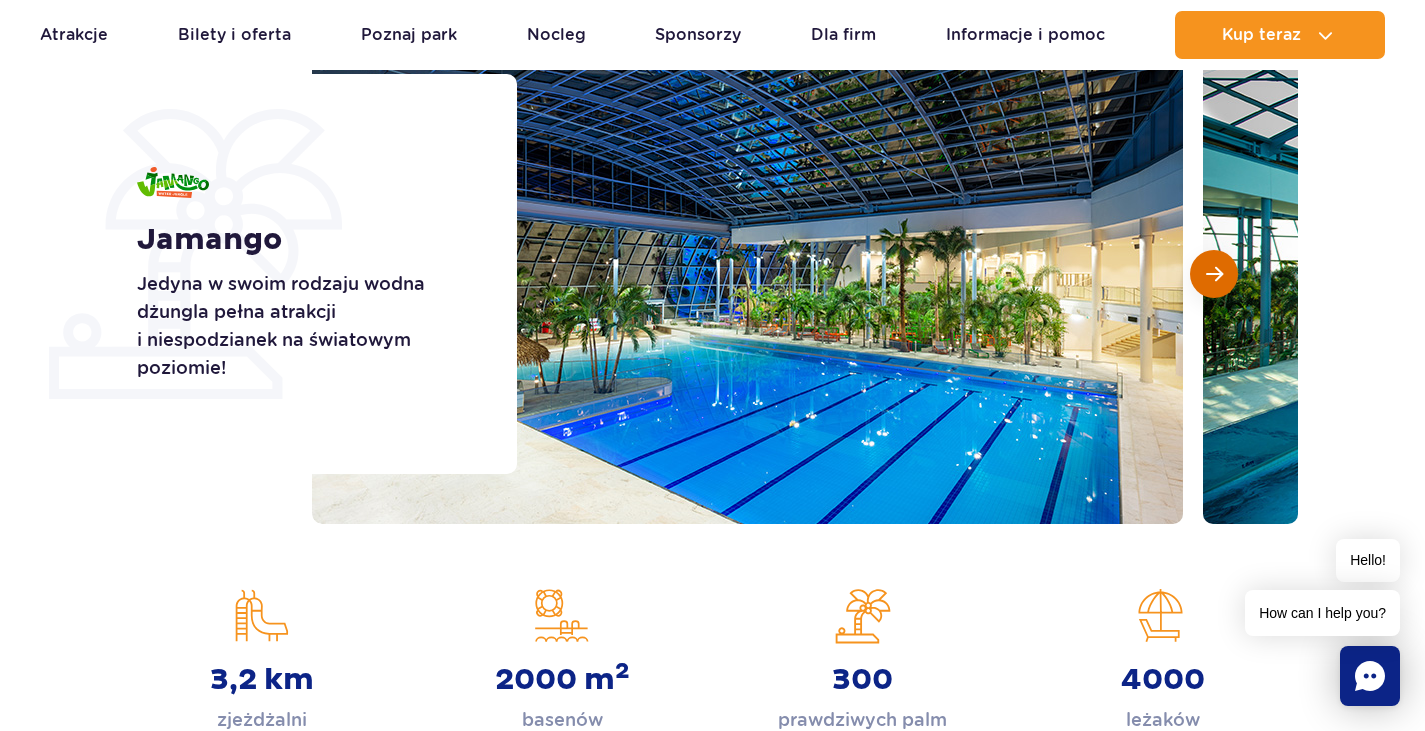 click at bounding box center [1214, 274] 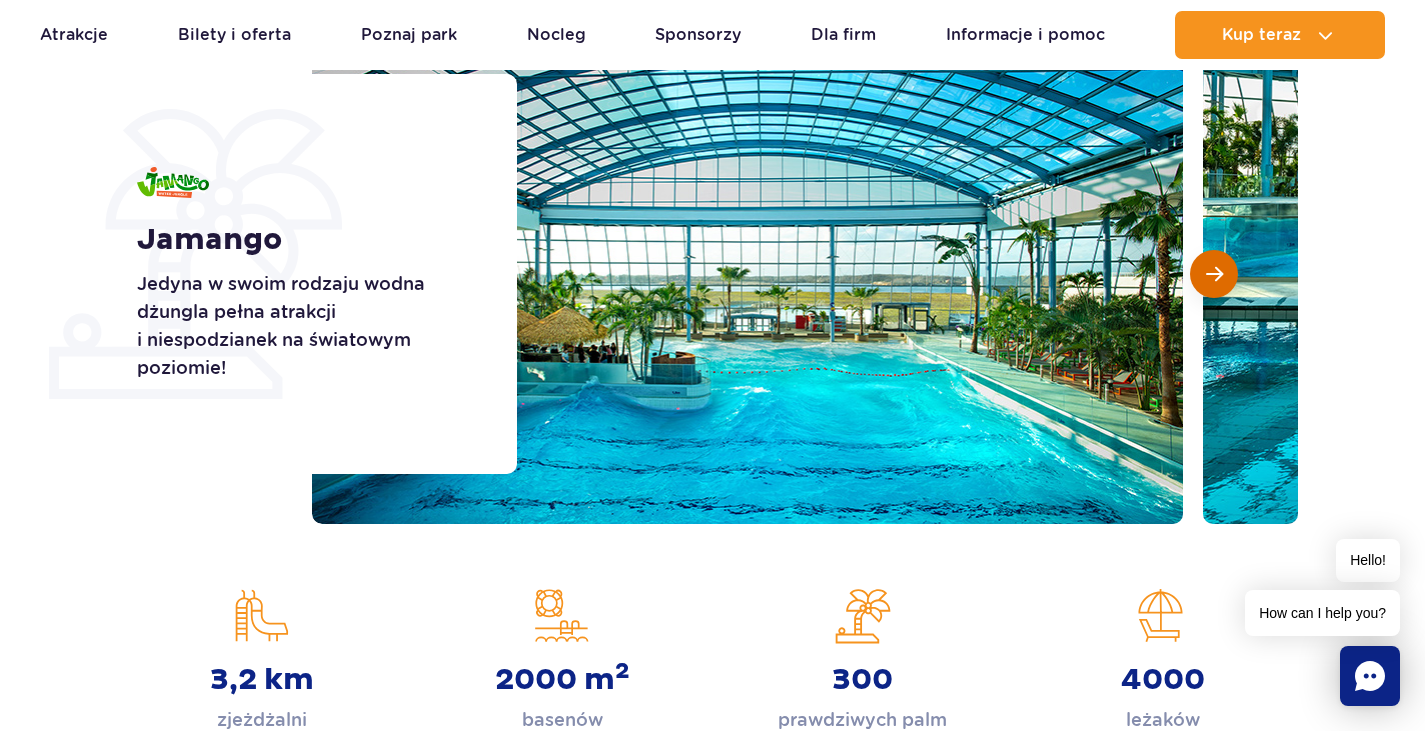 click at bounding box center [1214, 274] 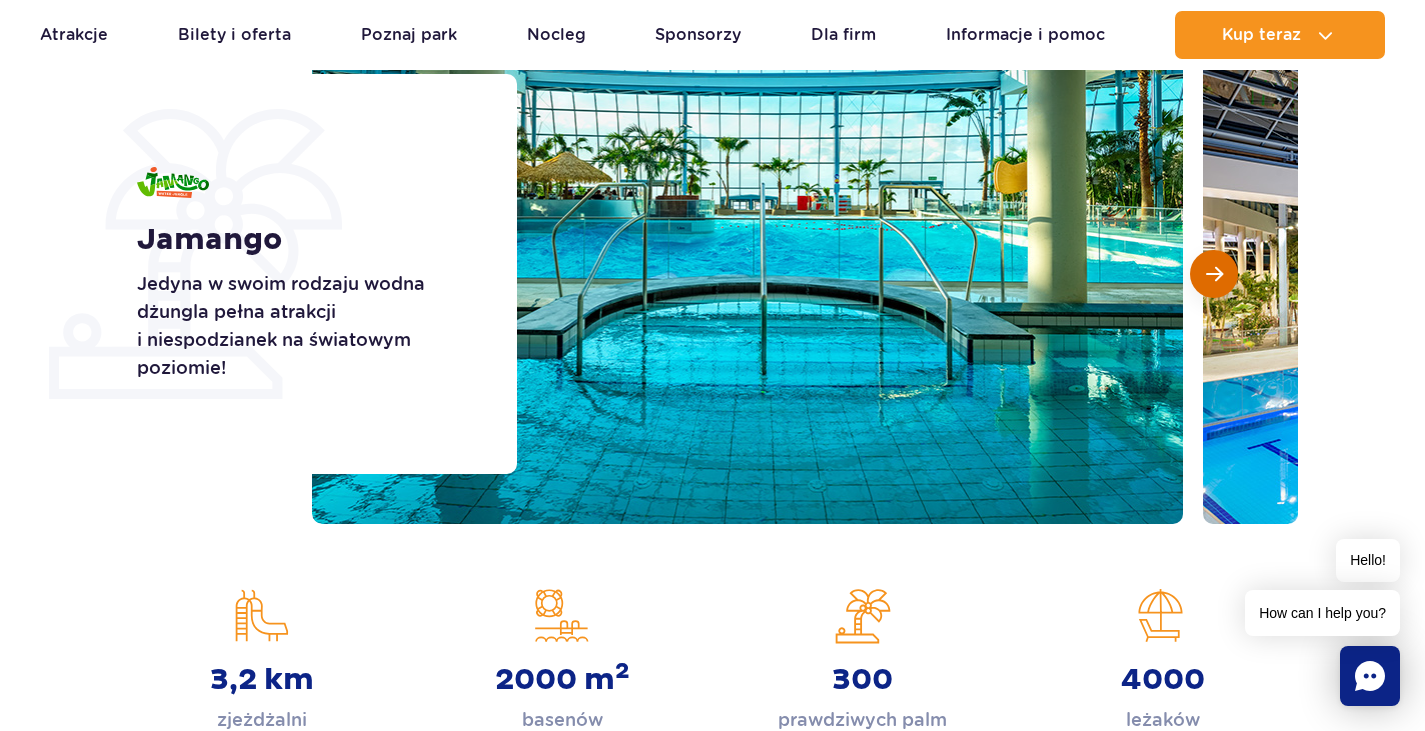 click at bounding box center [1214, 274] 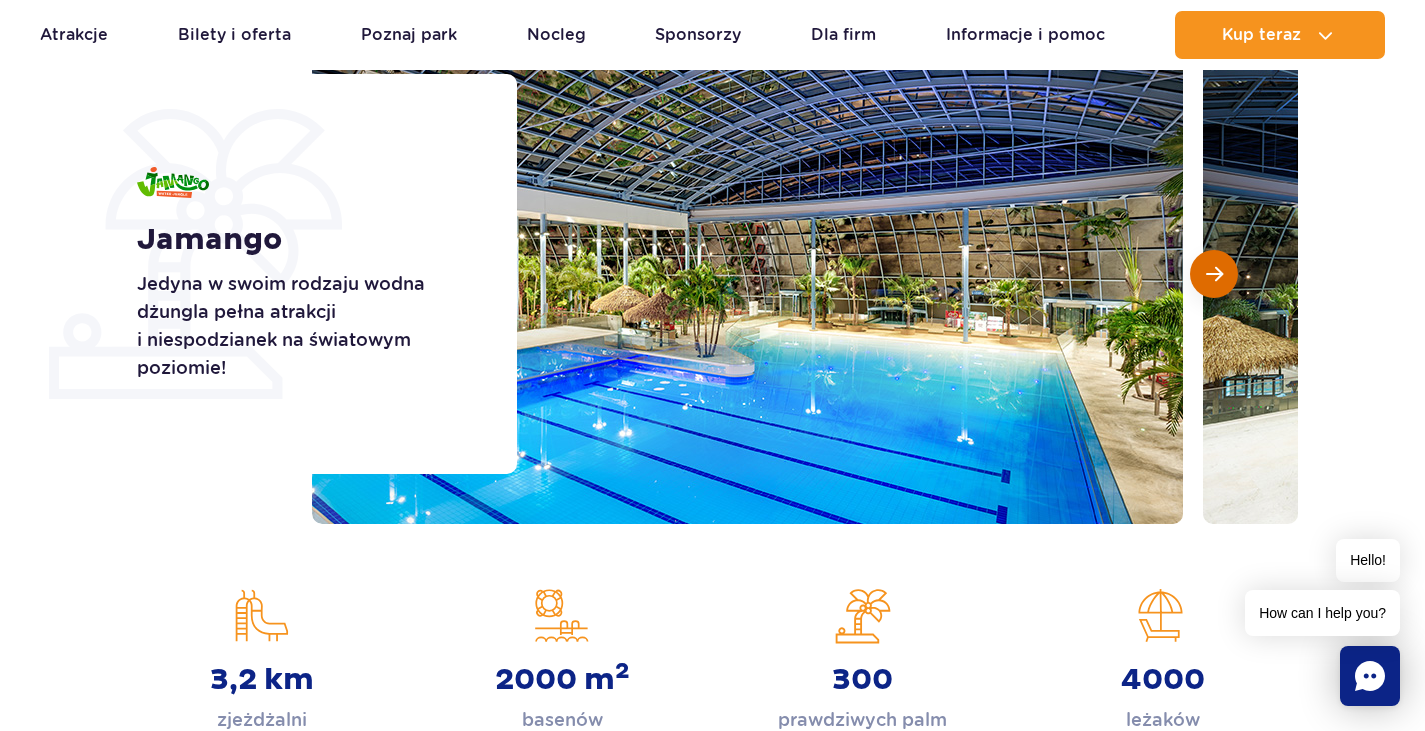 click at bounding box center [1214, 274] 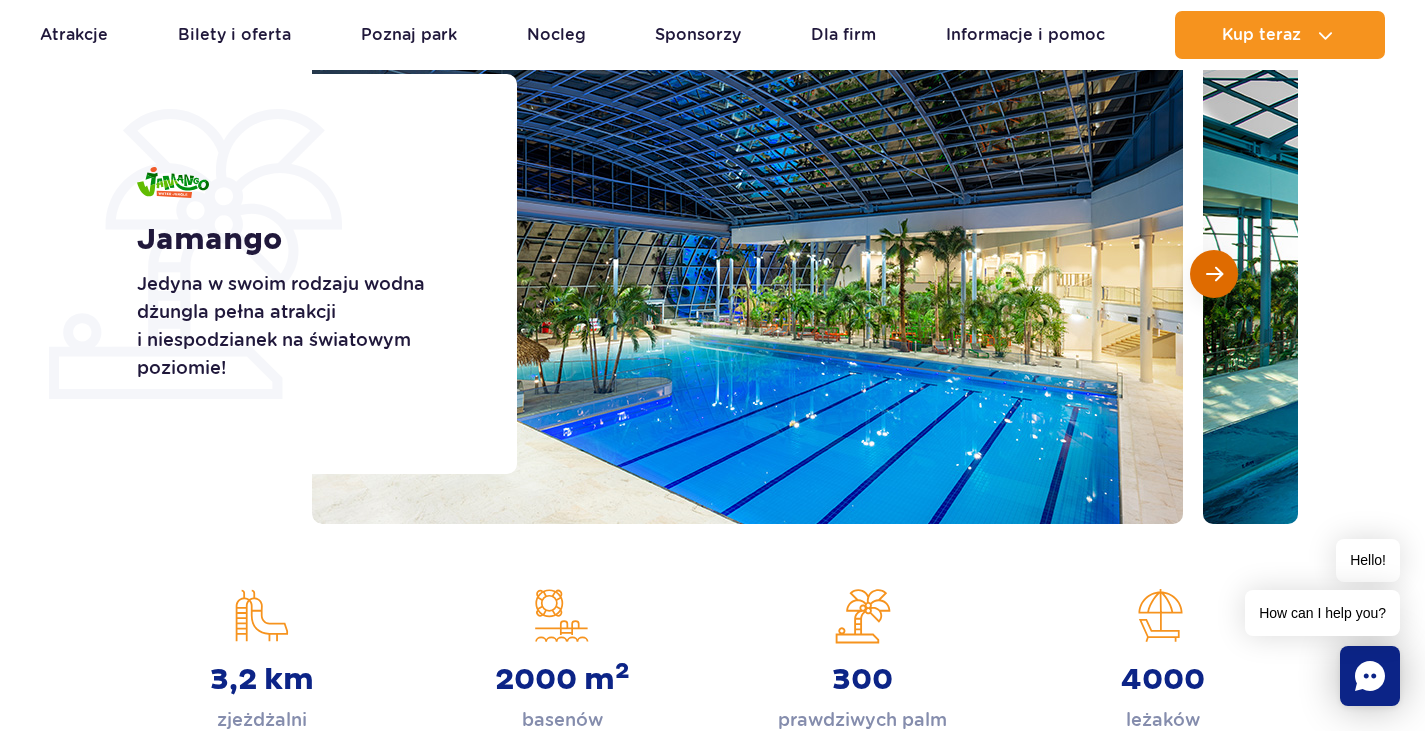 click at bounding box center [1214, 274] 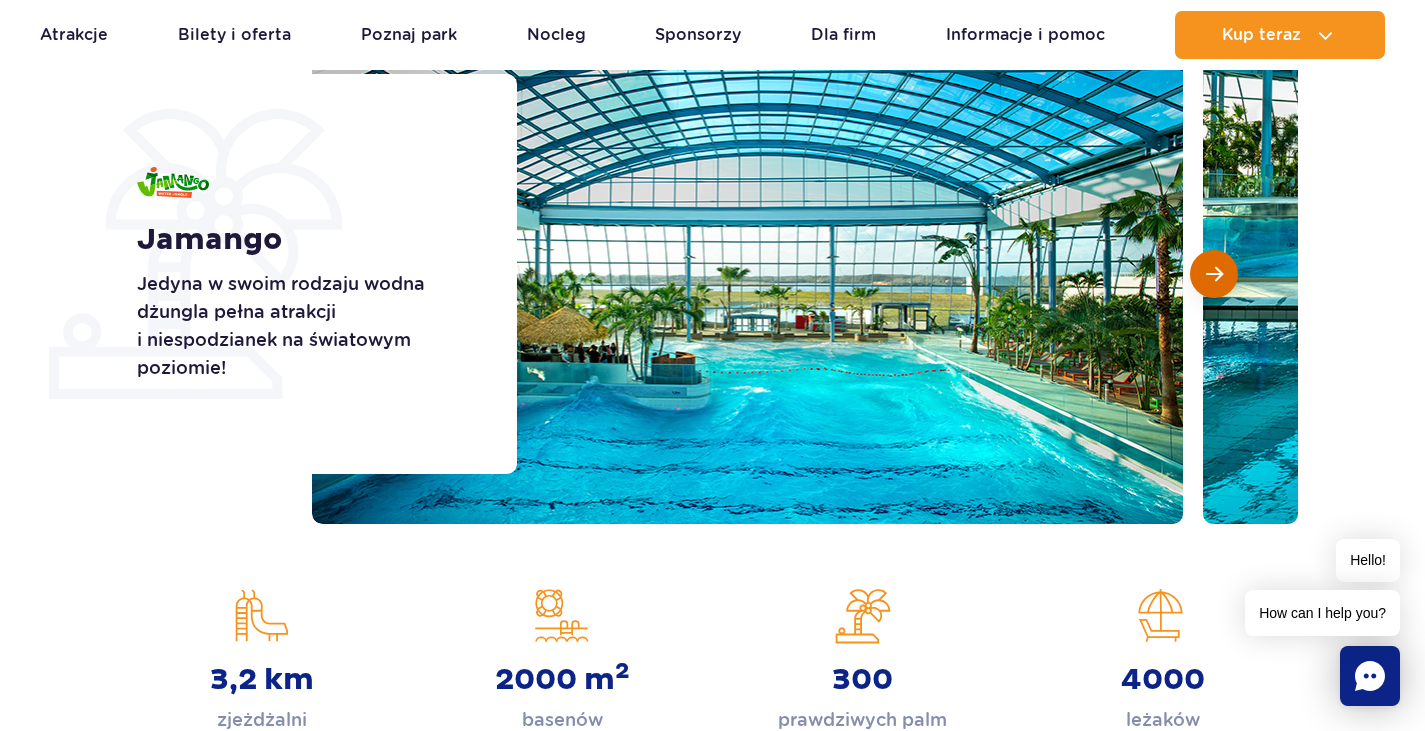 click at bounding box center (1214, 274) 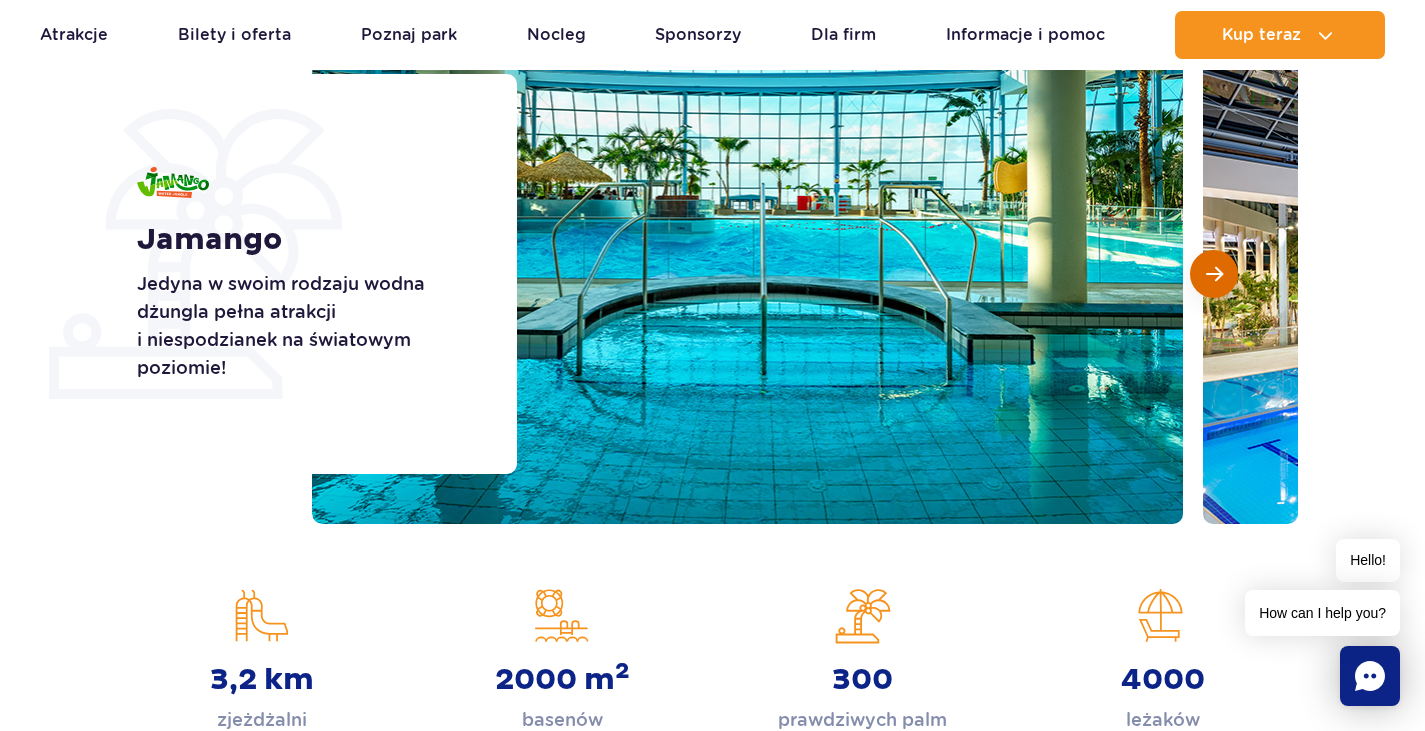 click at bounding box center [1214, 274] 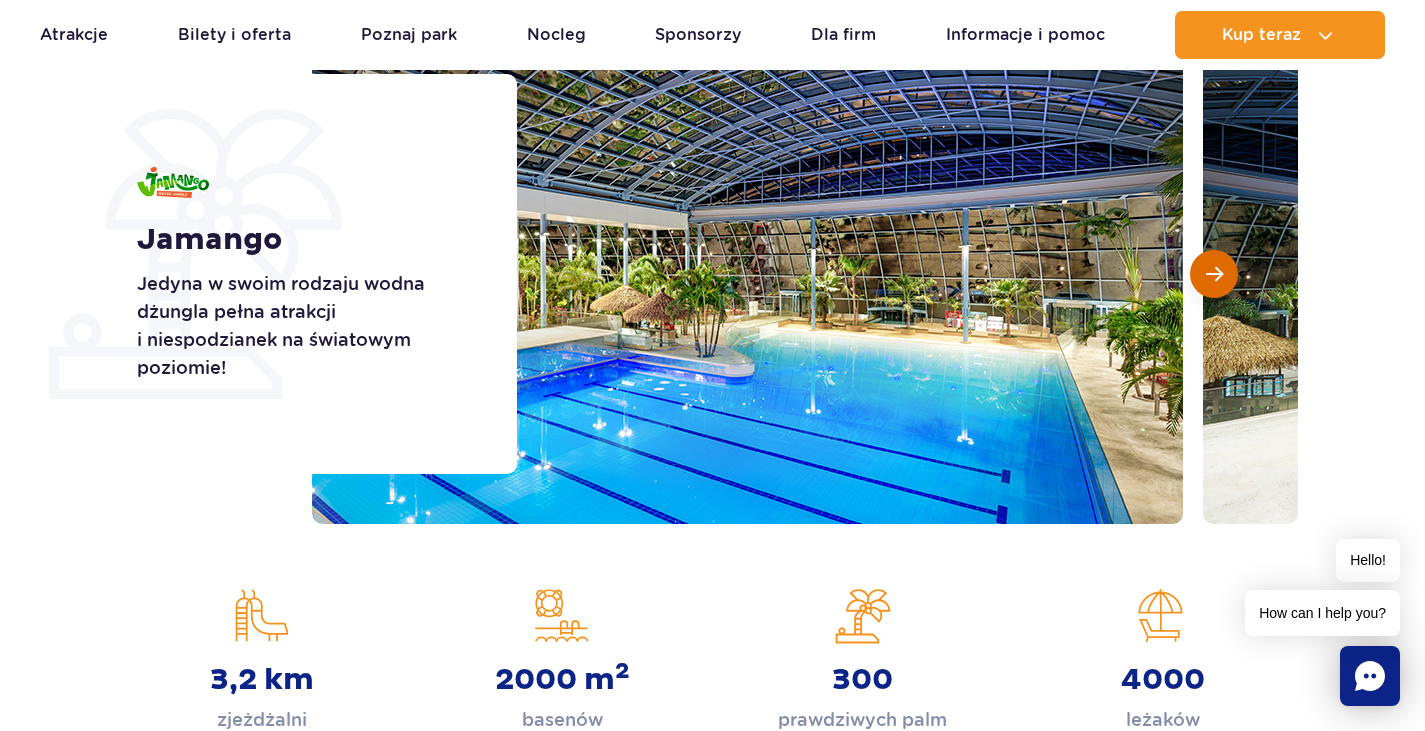 click at bounding box center (1214, 274) 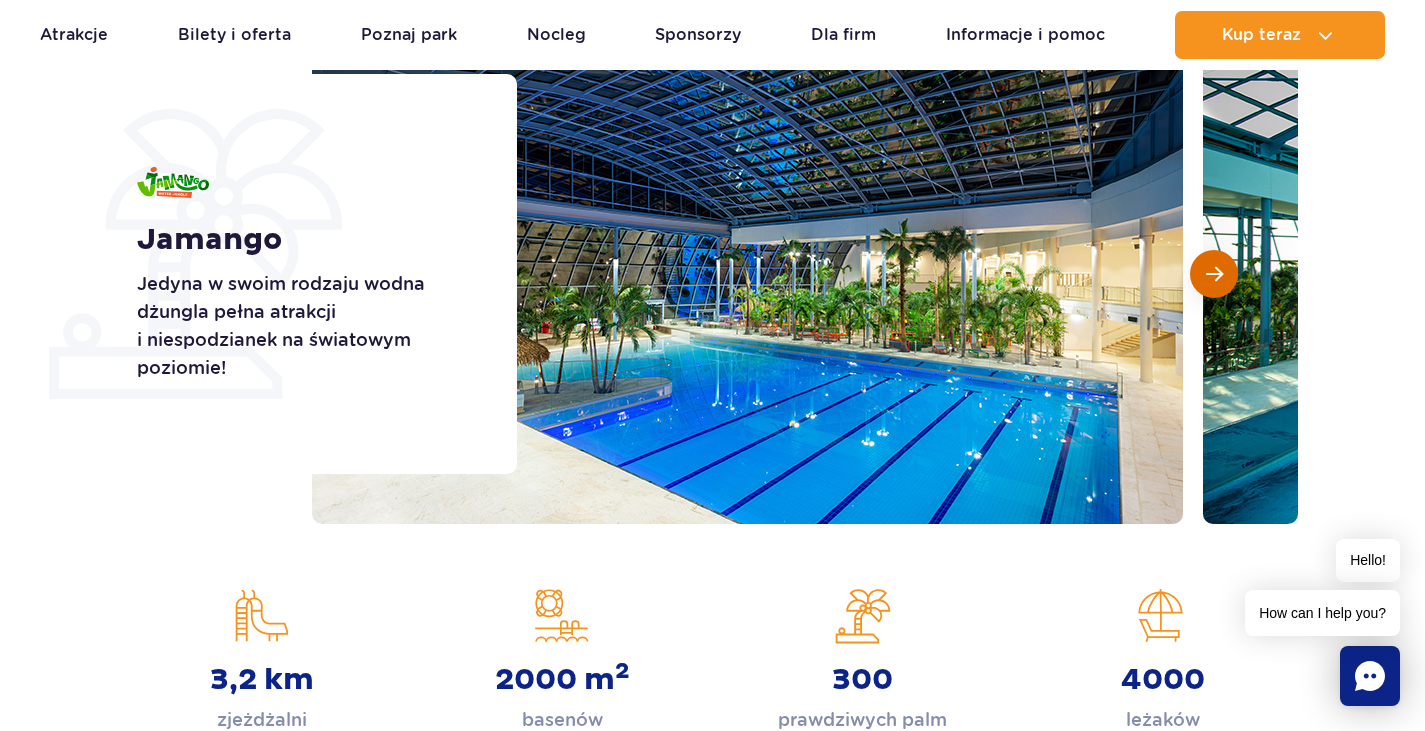 click at bounding box center (1214, 274) 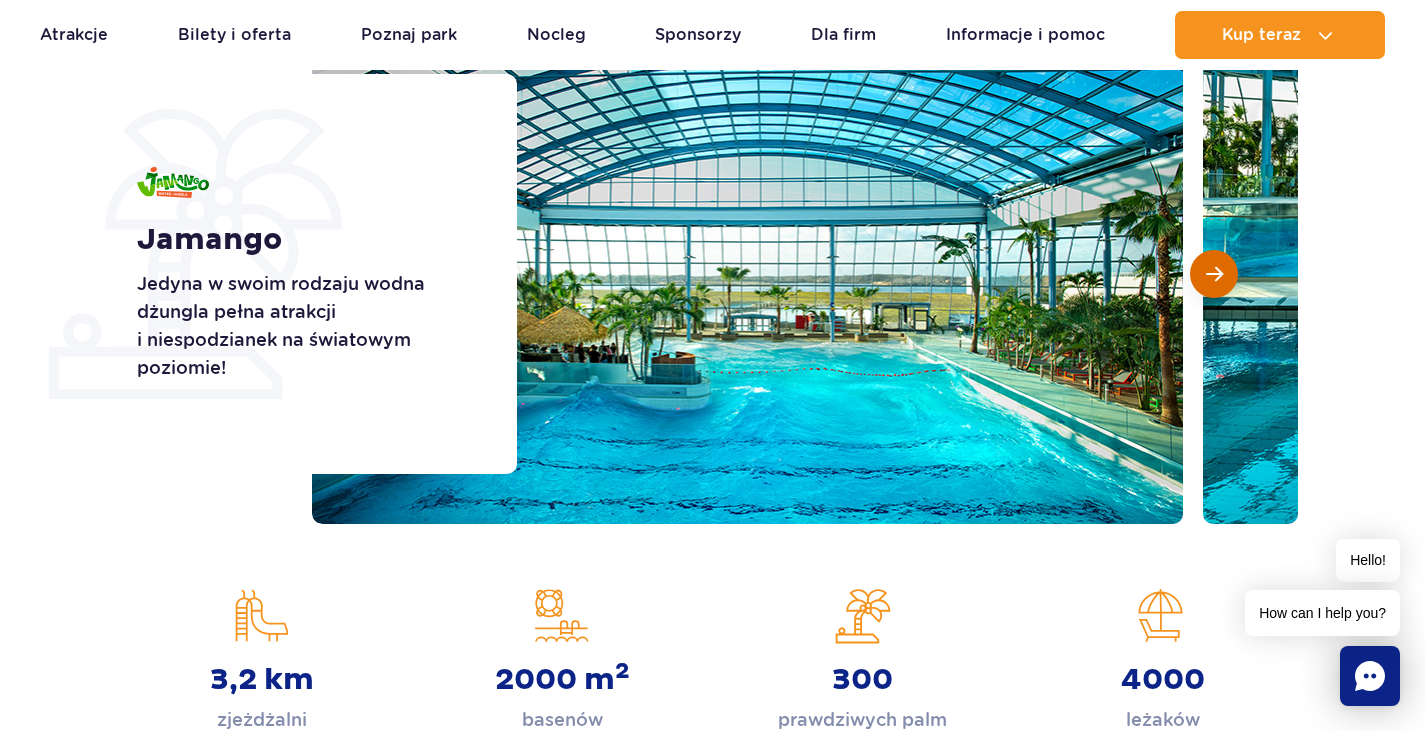 click at bounding box center [1214, 274] 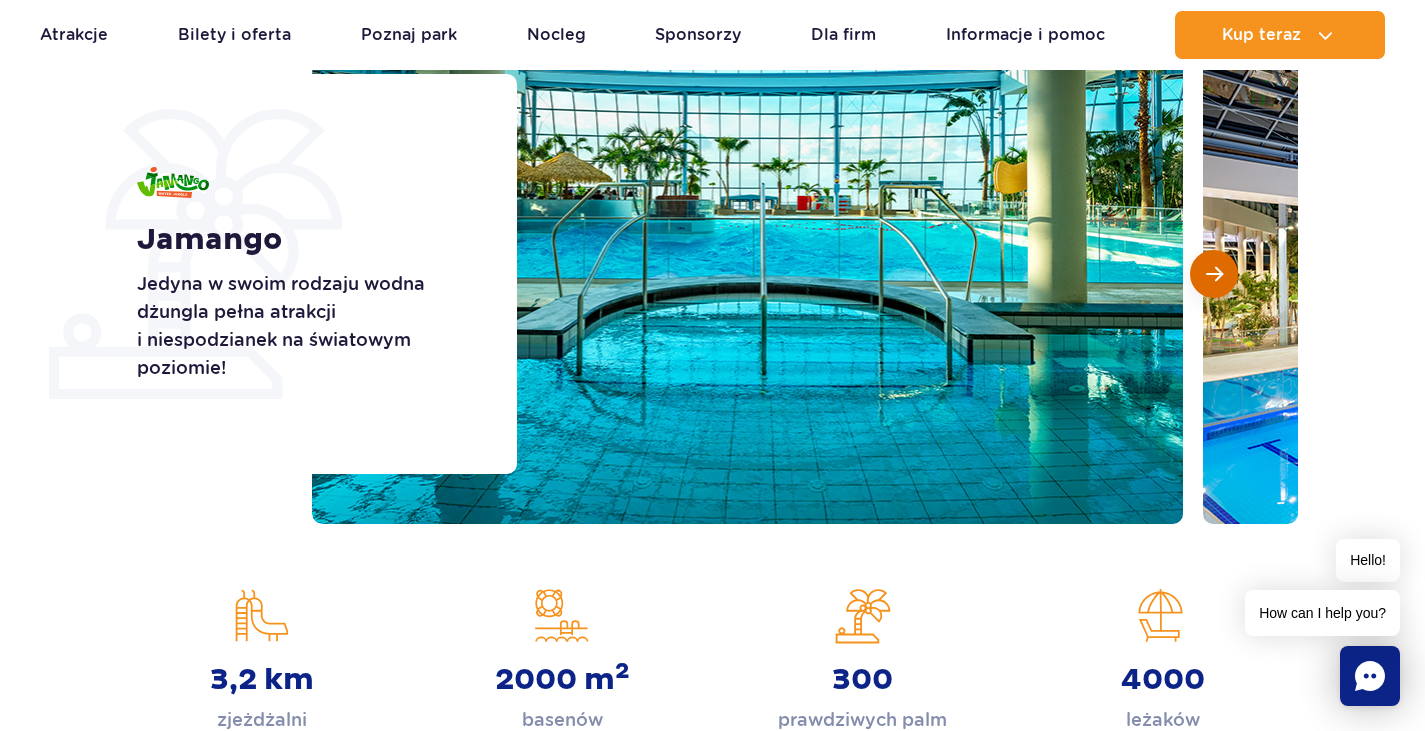 click at bounding box center [1214, 274] 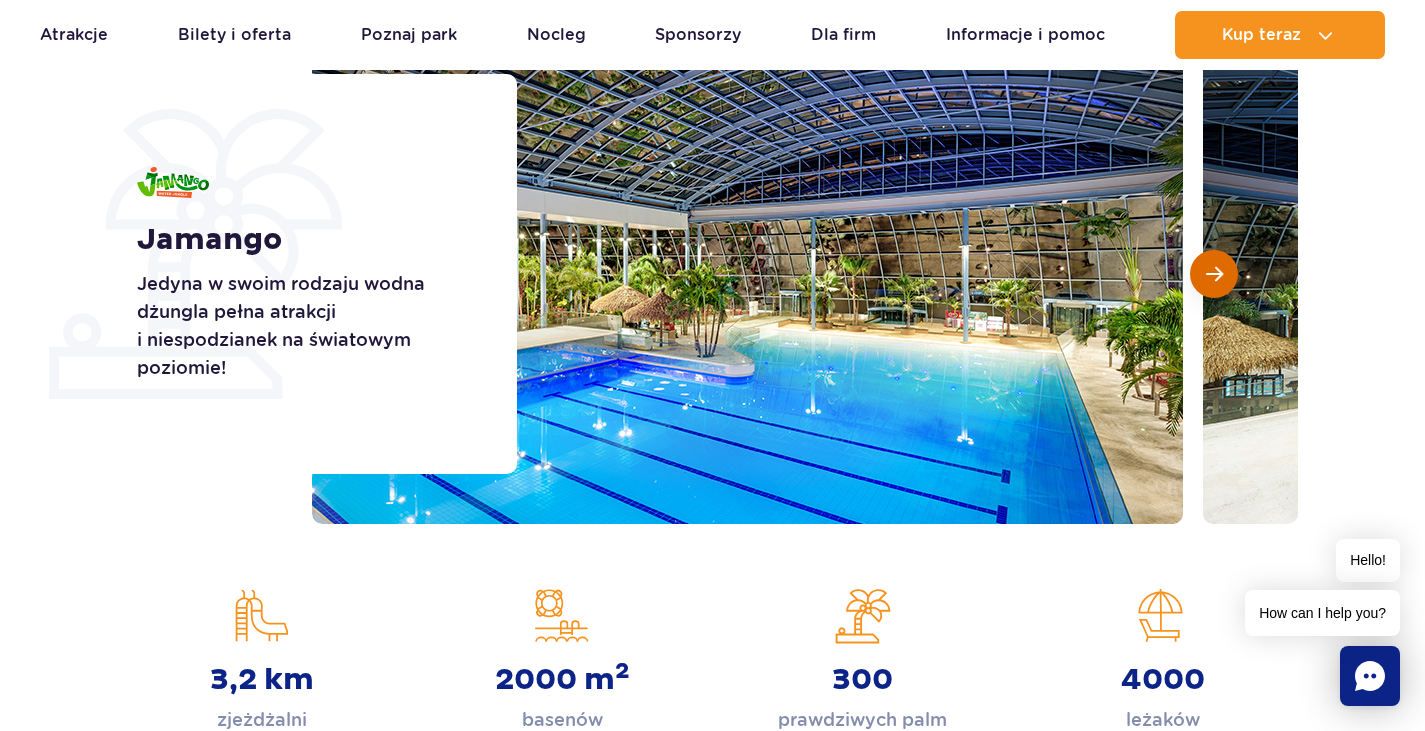 click at bounding box center [1214, 274] 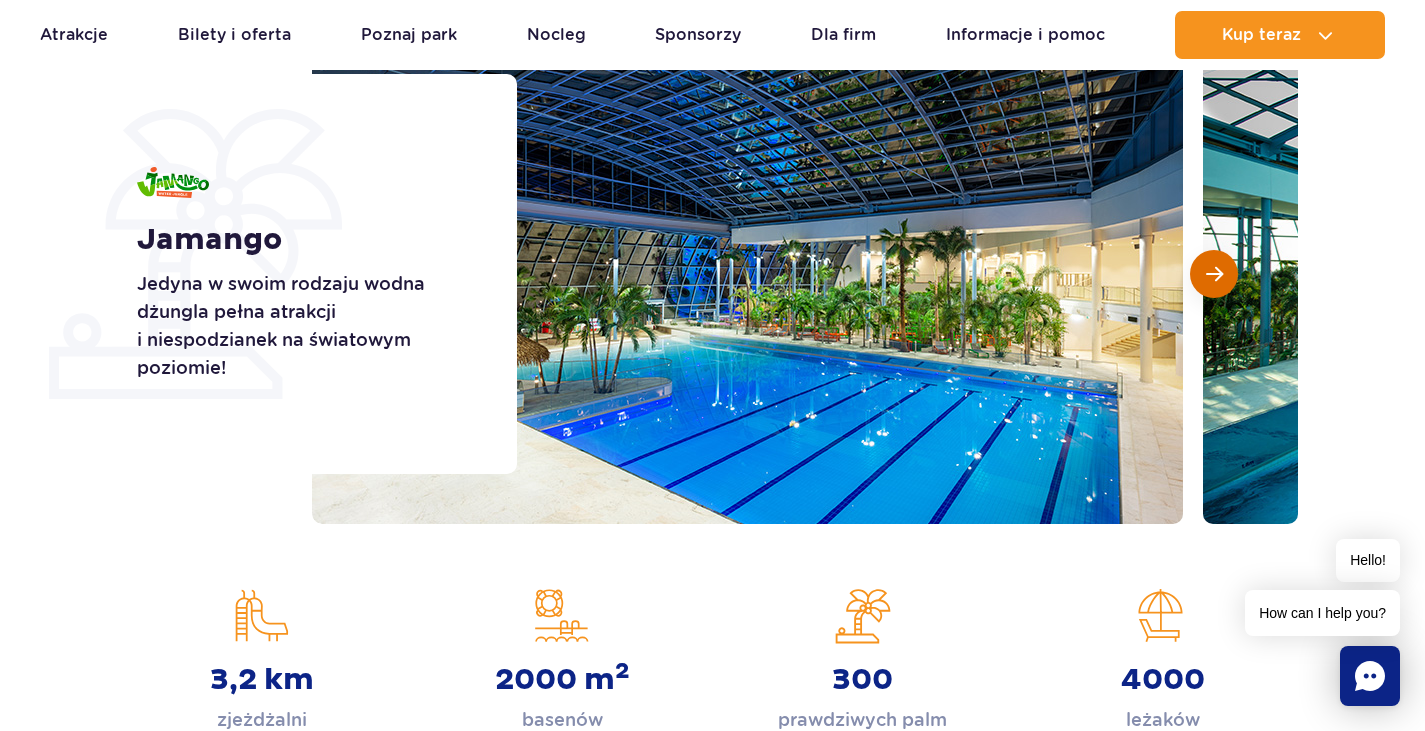 click at bounding box center (1214, 274) 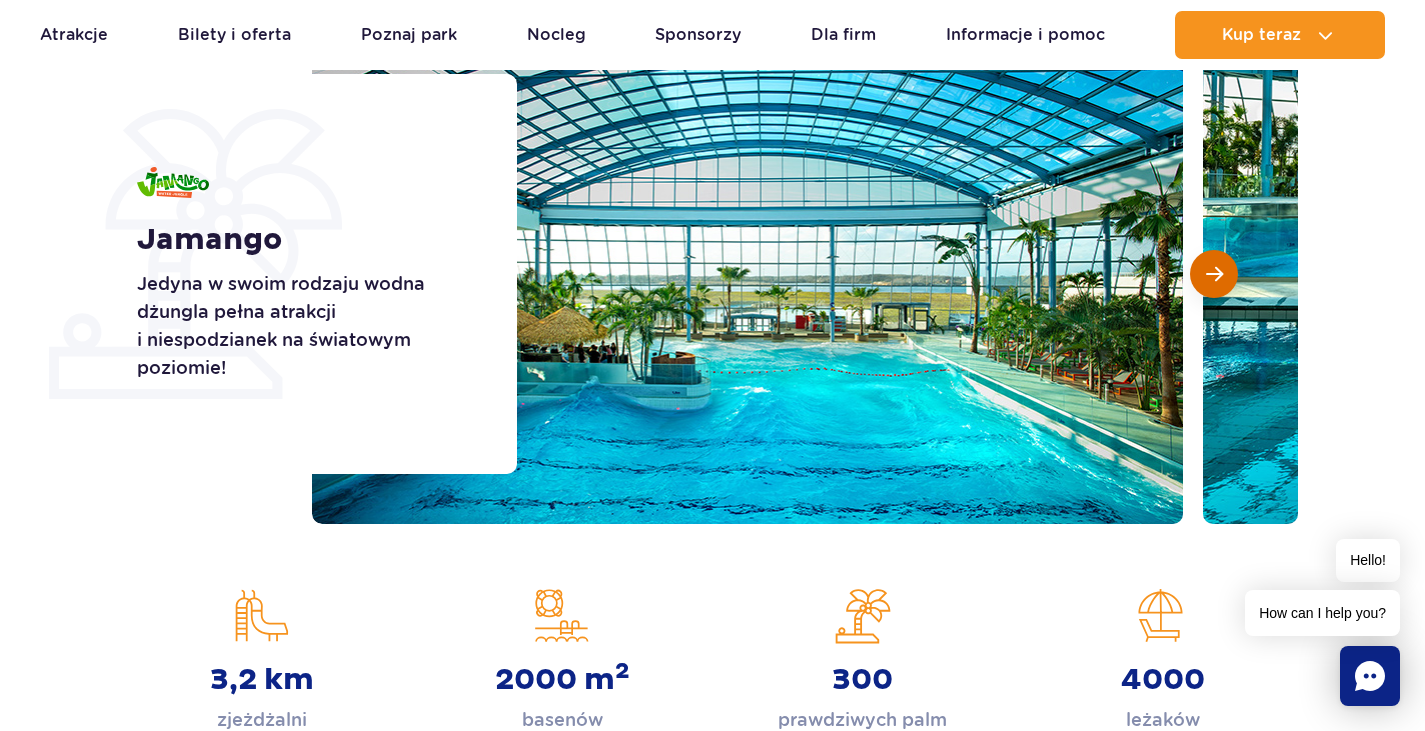 click at bounding box center (1214, 274) 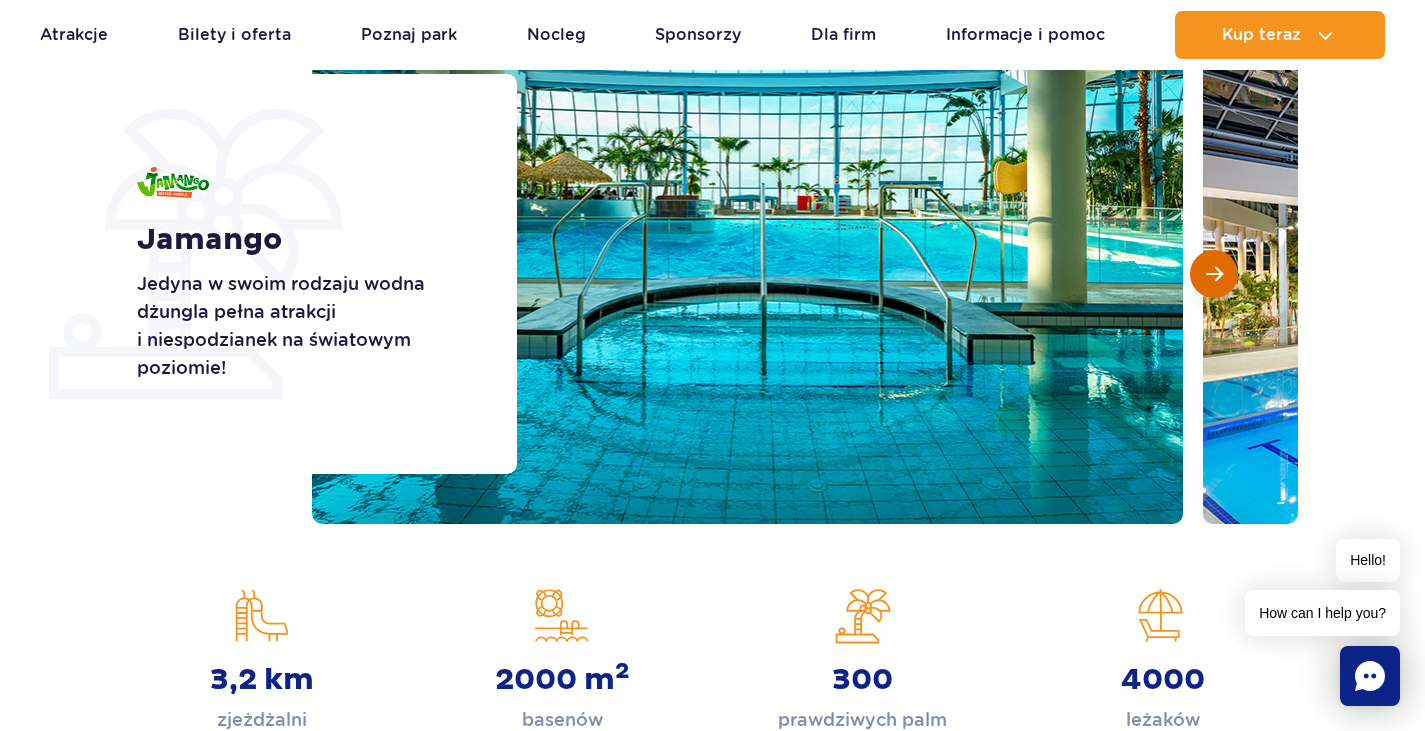 click at bounding box center (1214, 274) 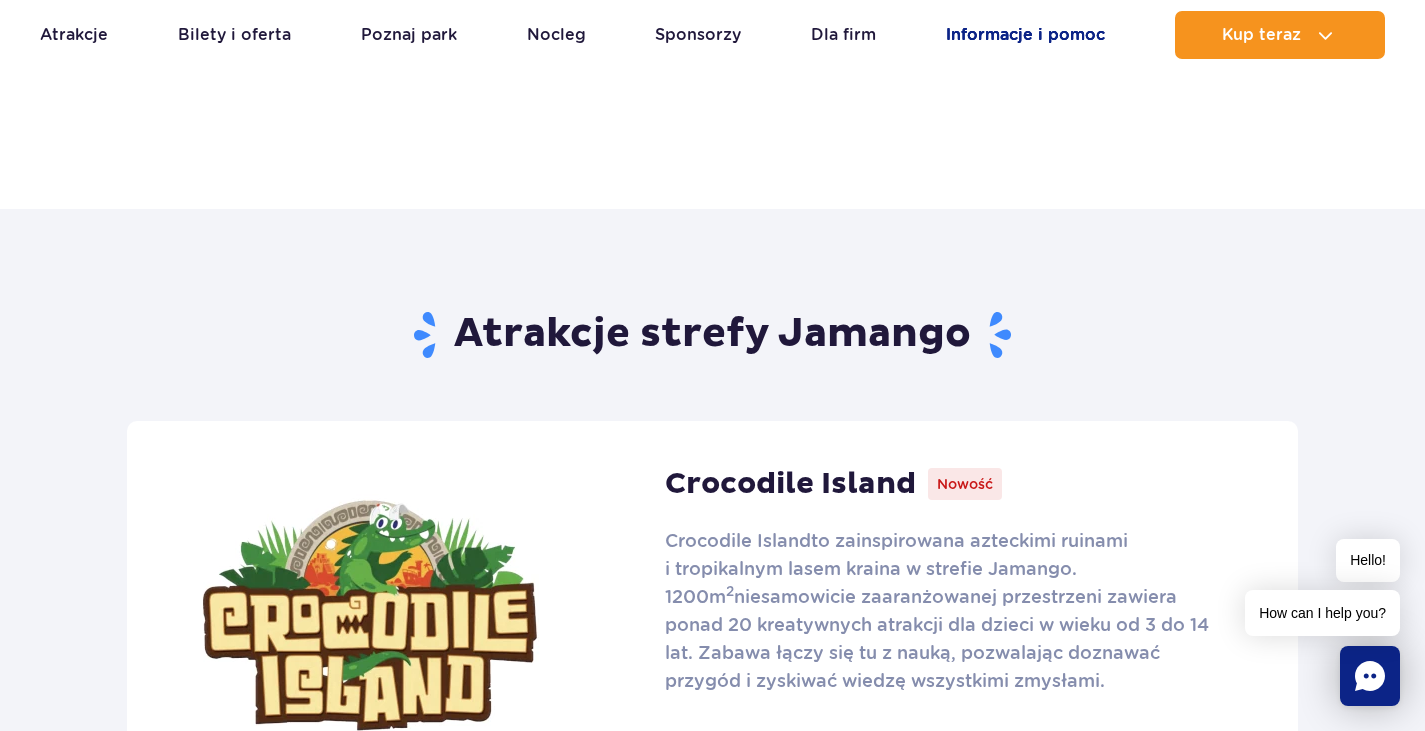 scroll, scrollTop: 700, scrollLeft: 0, axis: vertical 